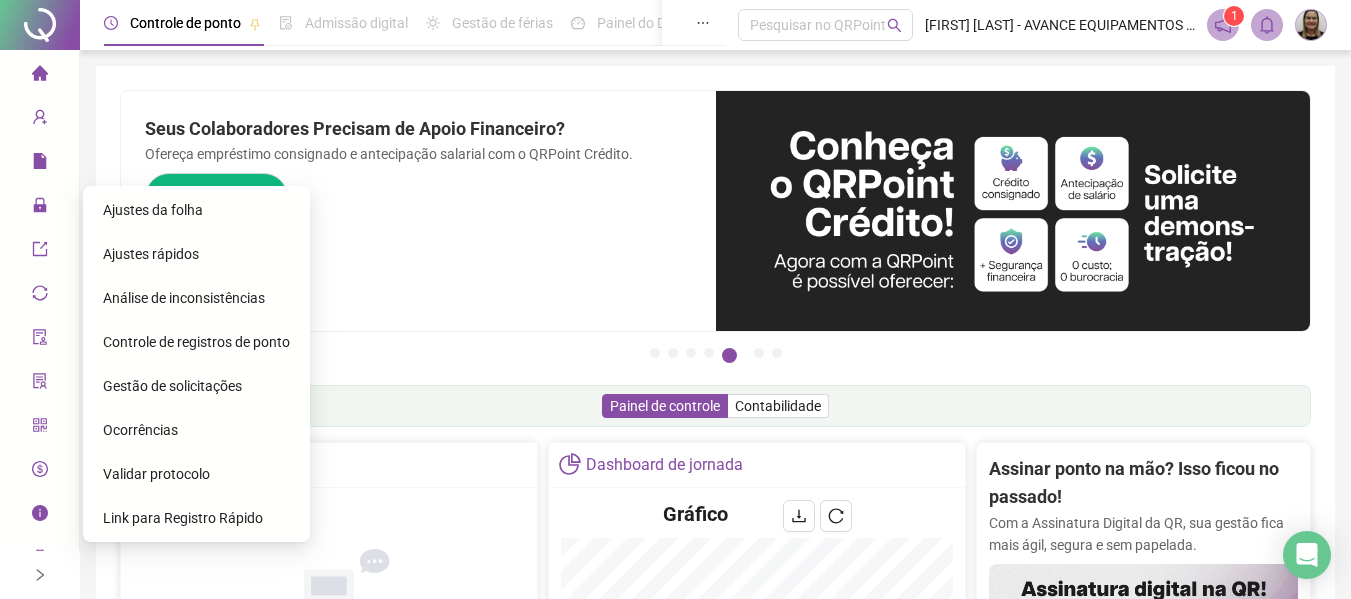 scroll, scrollTop: 0, scrollLeft: 0, axis: both 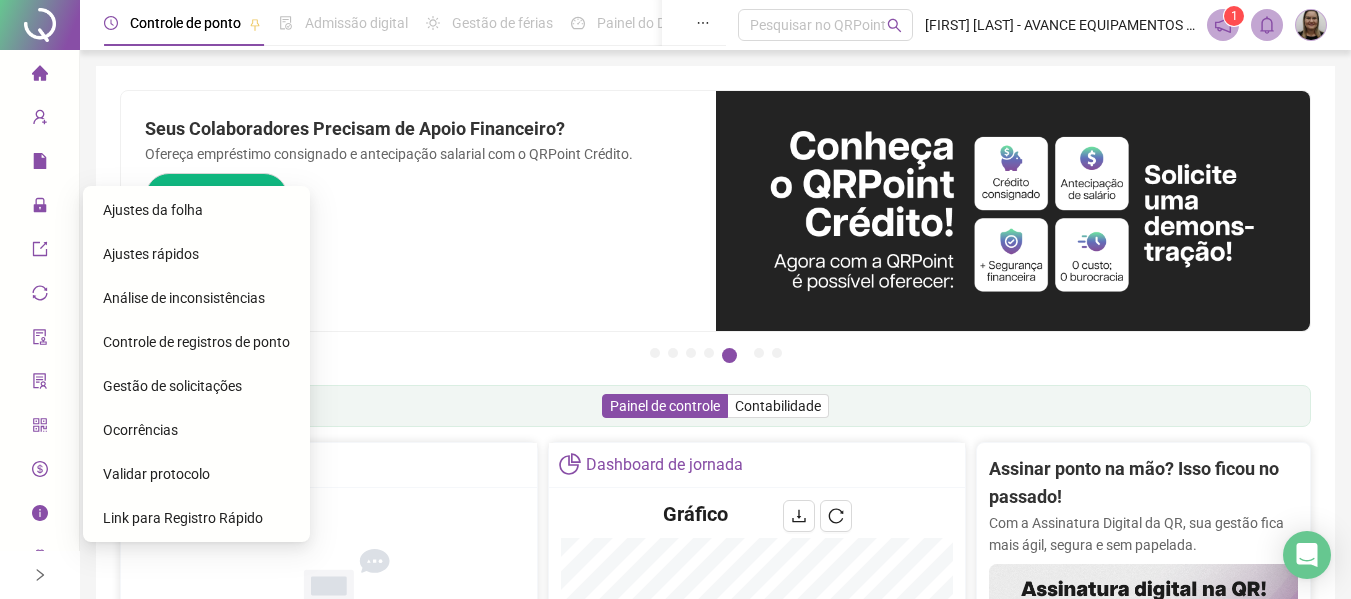 click on "Ajustes da folha" at bounding box center [153, 210] 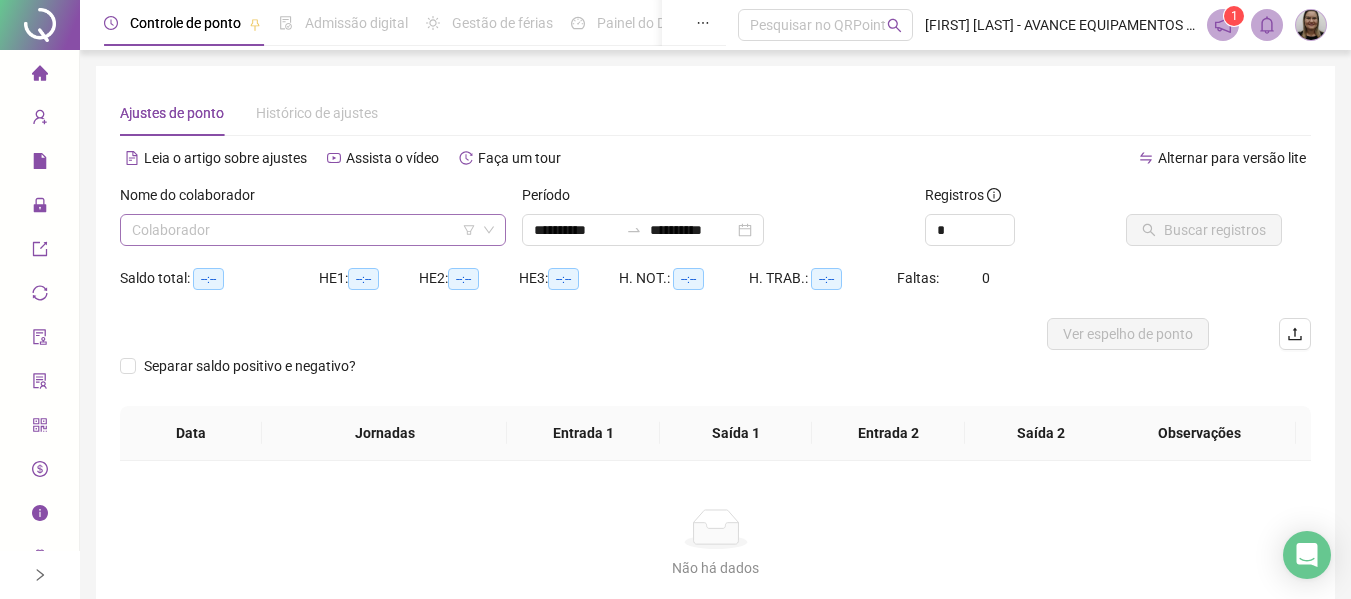 click at bounding box center [304, 230] 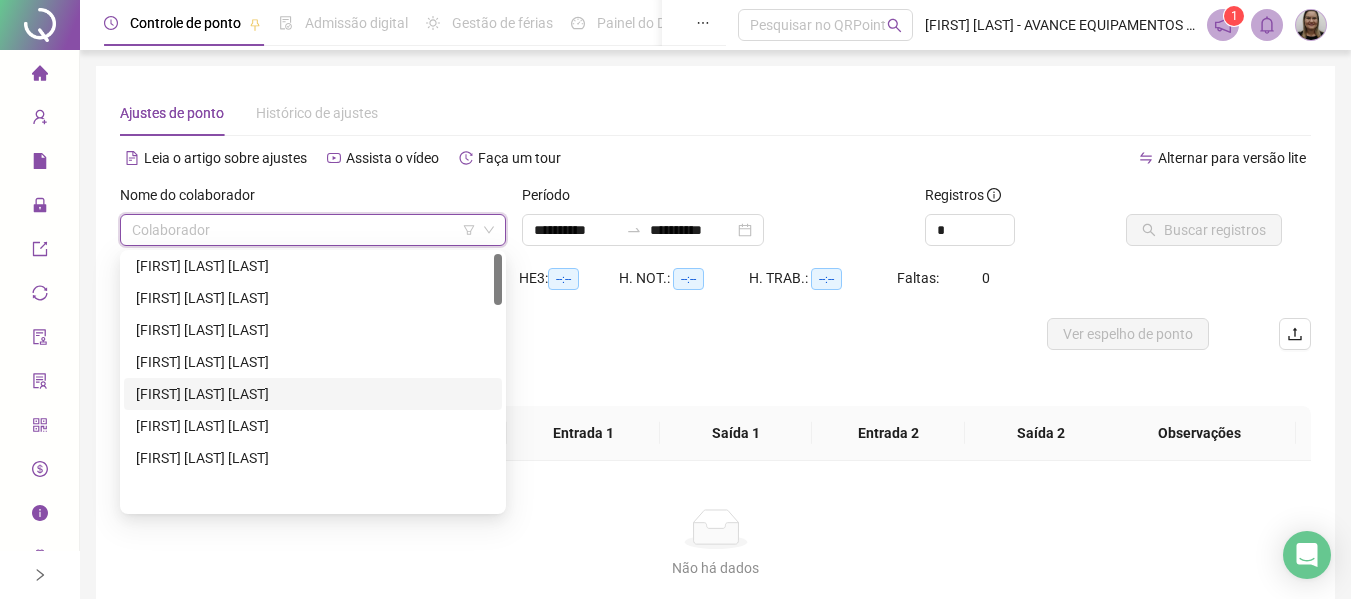 scroll, scrollTop: 0, scrollLeft: 0, axis: both 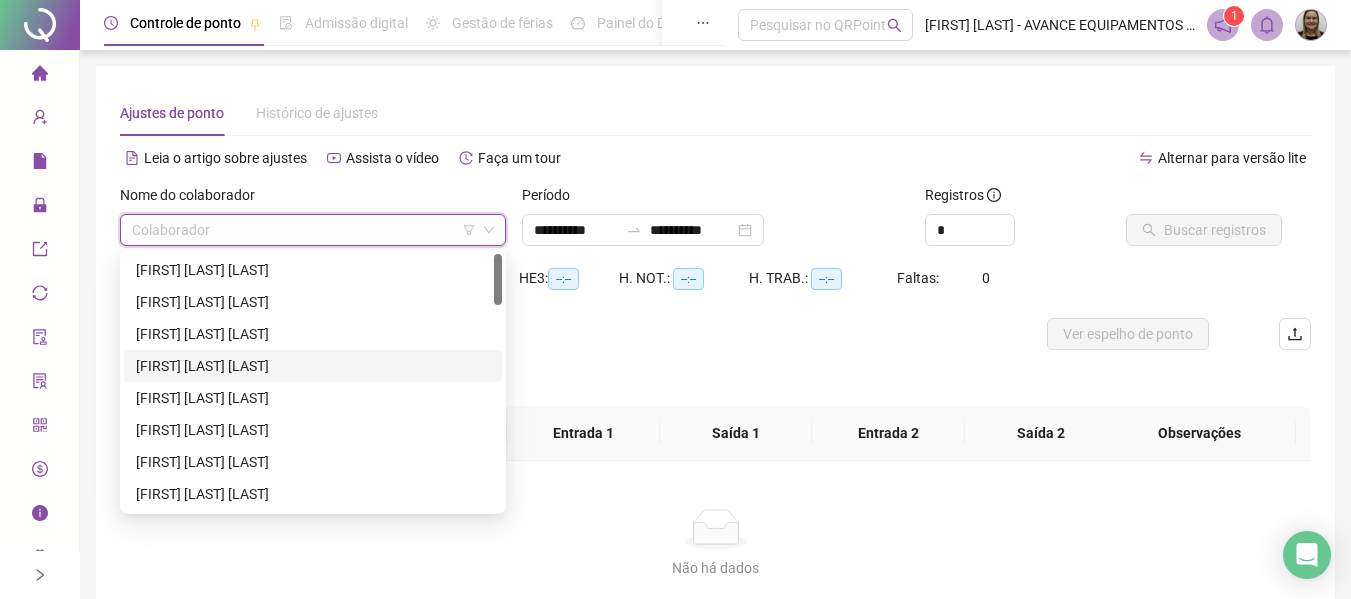 click on "[FIRST] [LAST] [LAST]" at bounding box center [313, 366] 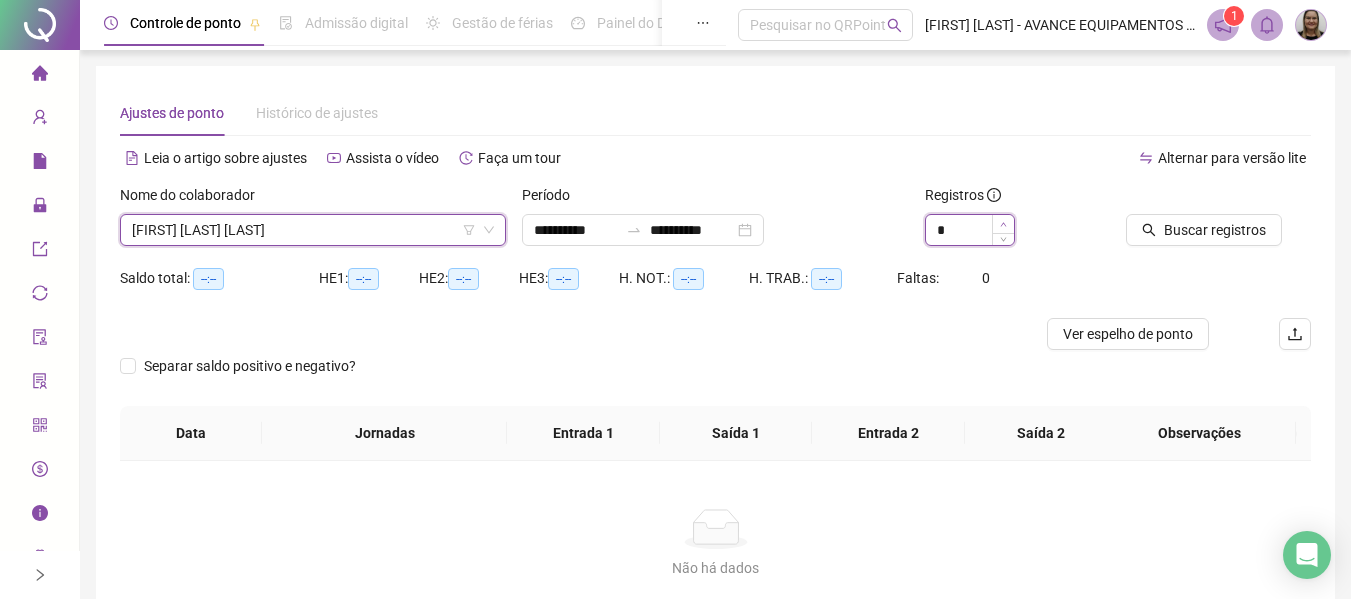 type on "*" 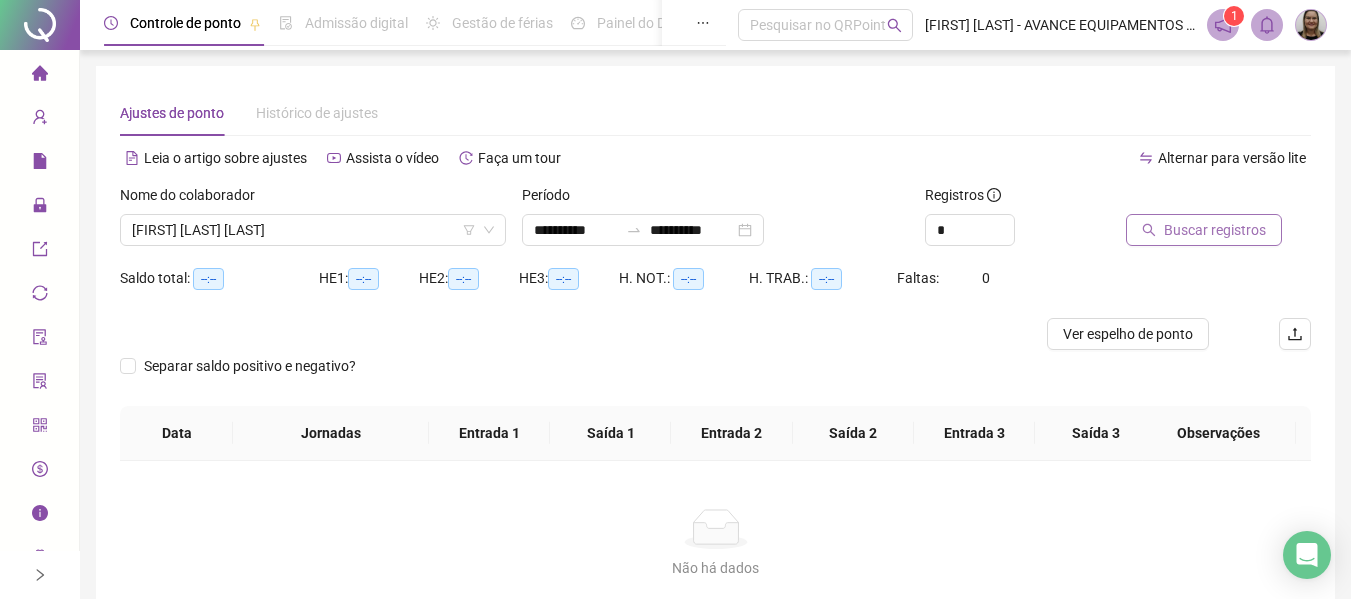 click on "Buscar registros" at bounding box center (1215, 230) 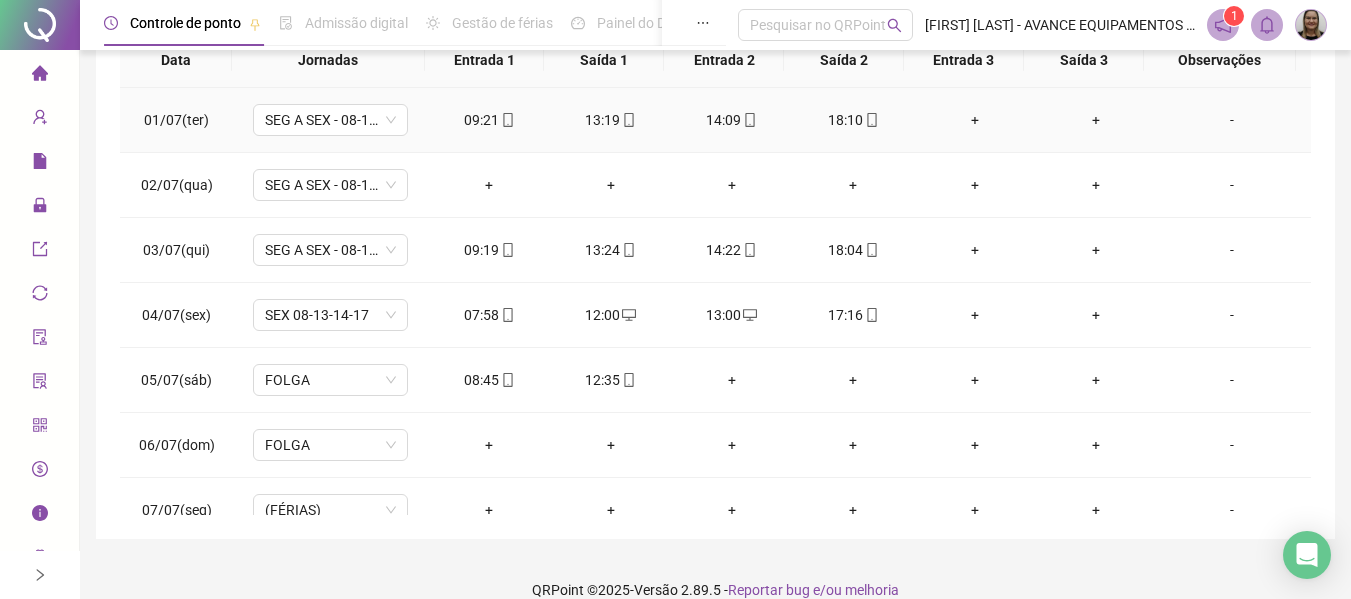 scroll, scrollTop: 423, scrollLeft: 0, axis: vertical 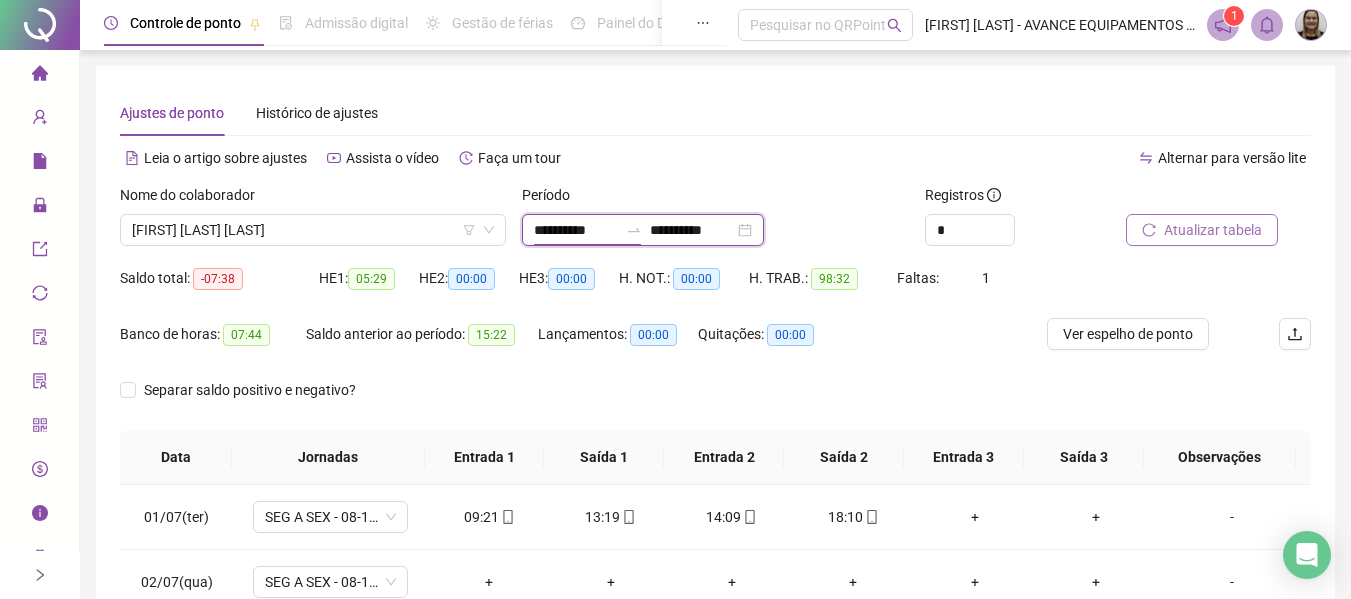click on "**********" at bounding box center (576, 230) 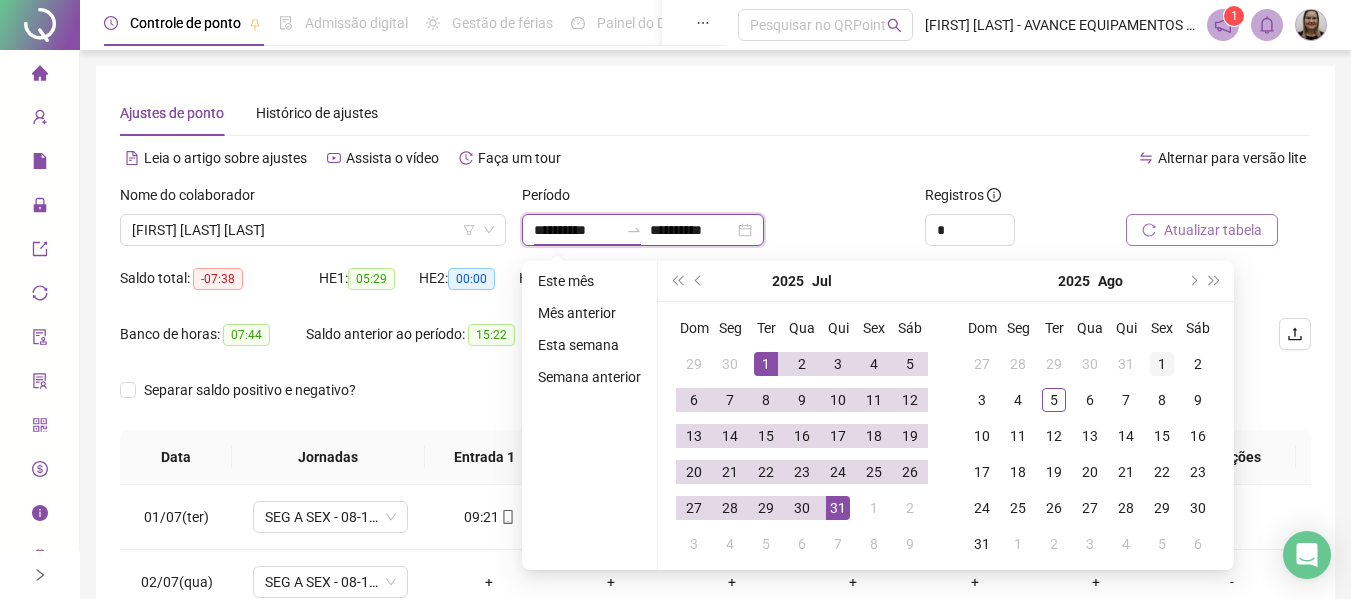type on "**********" 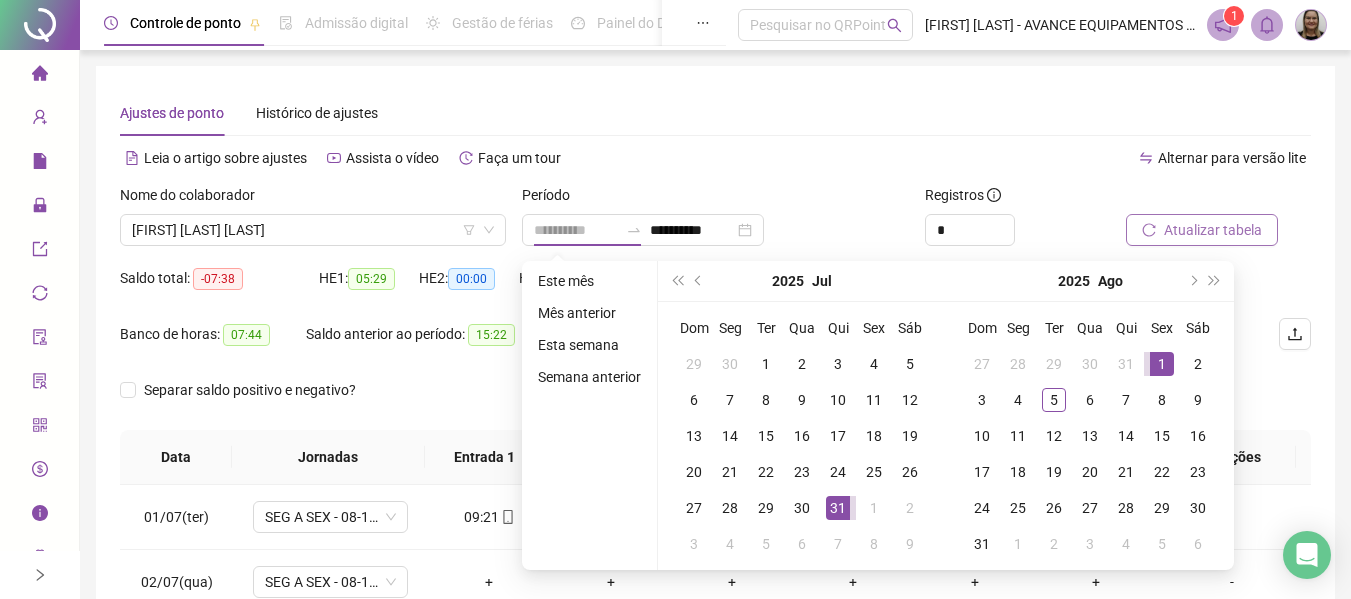 click on "1" at bounding box center [1162, 364] 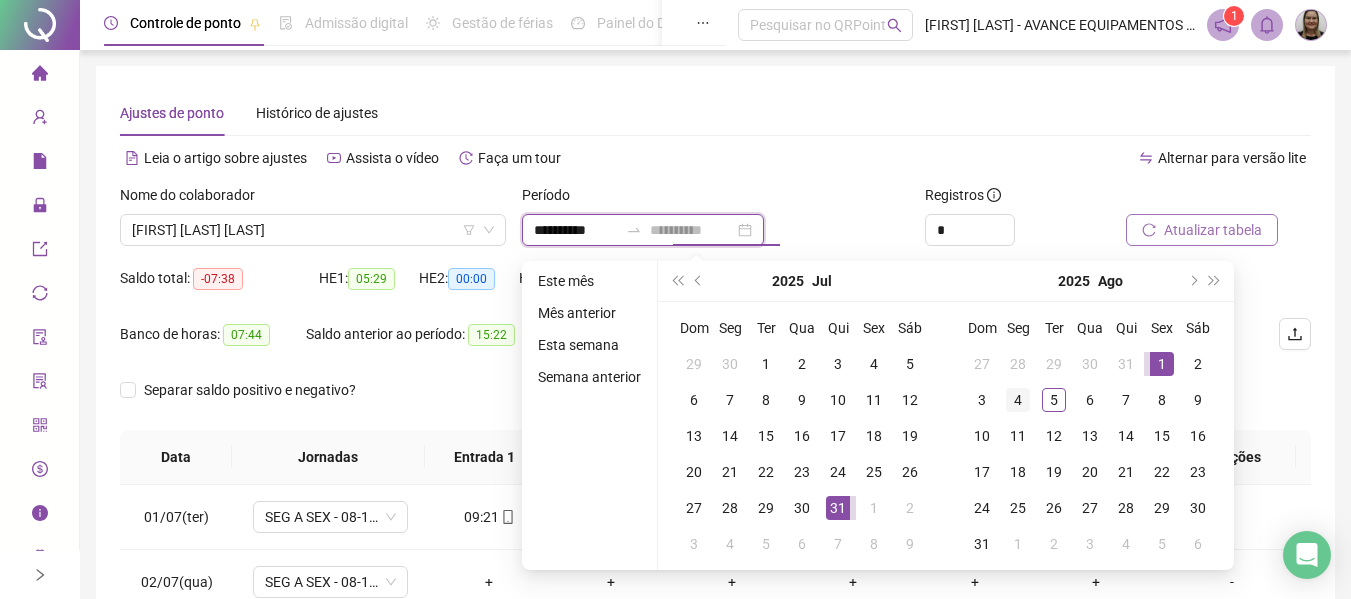 type on "**********" 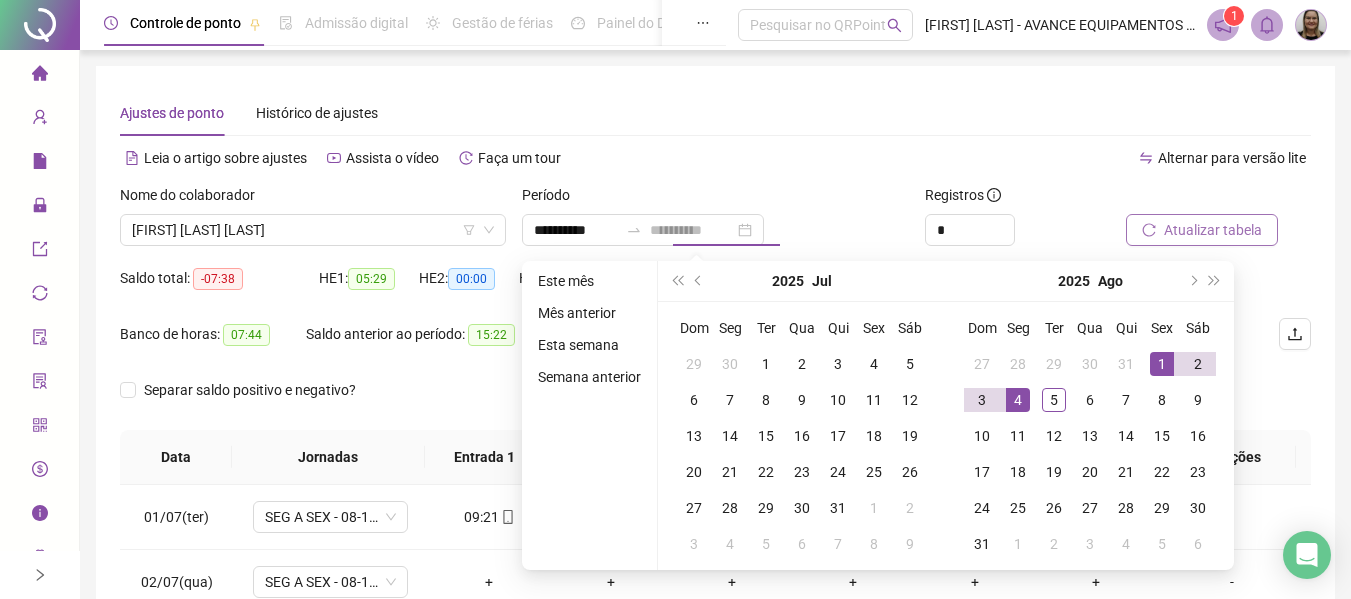 click on "4" at bounding box center (1018, 400) 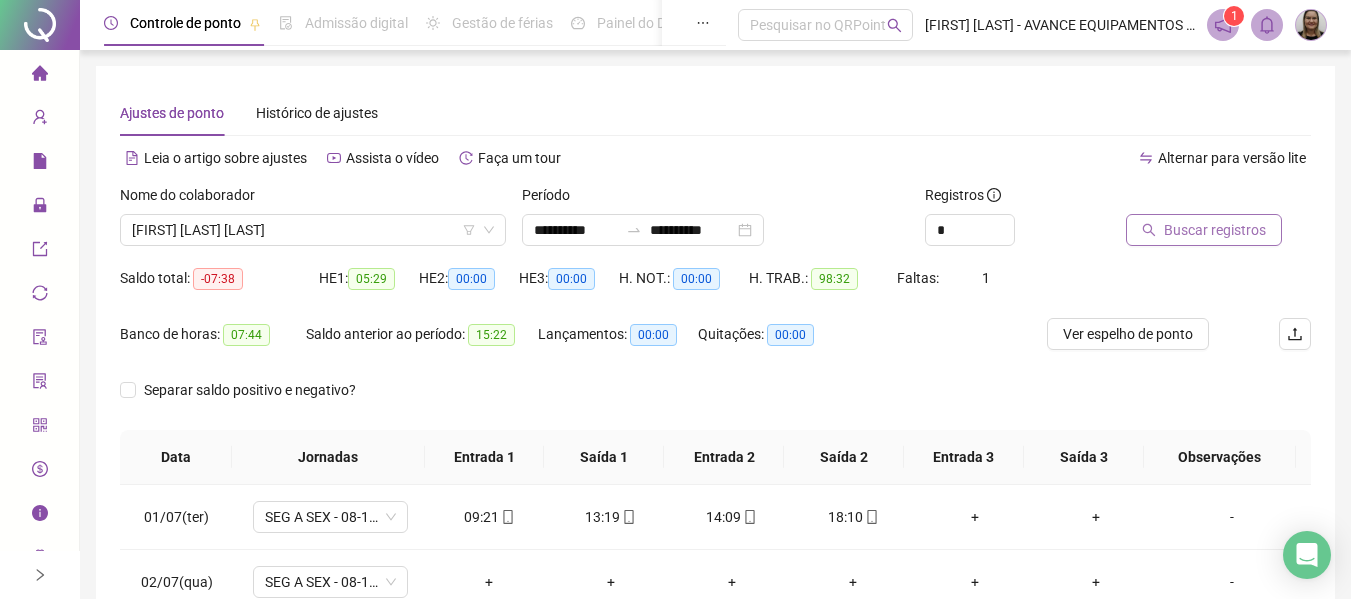 click at bounding box center (1193, 199) 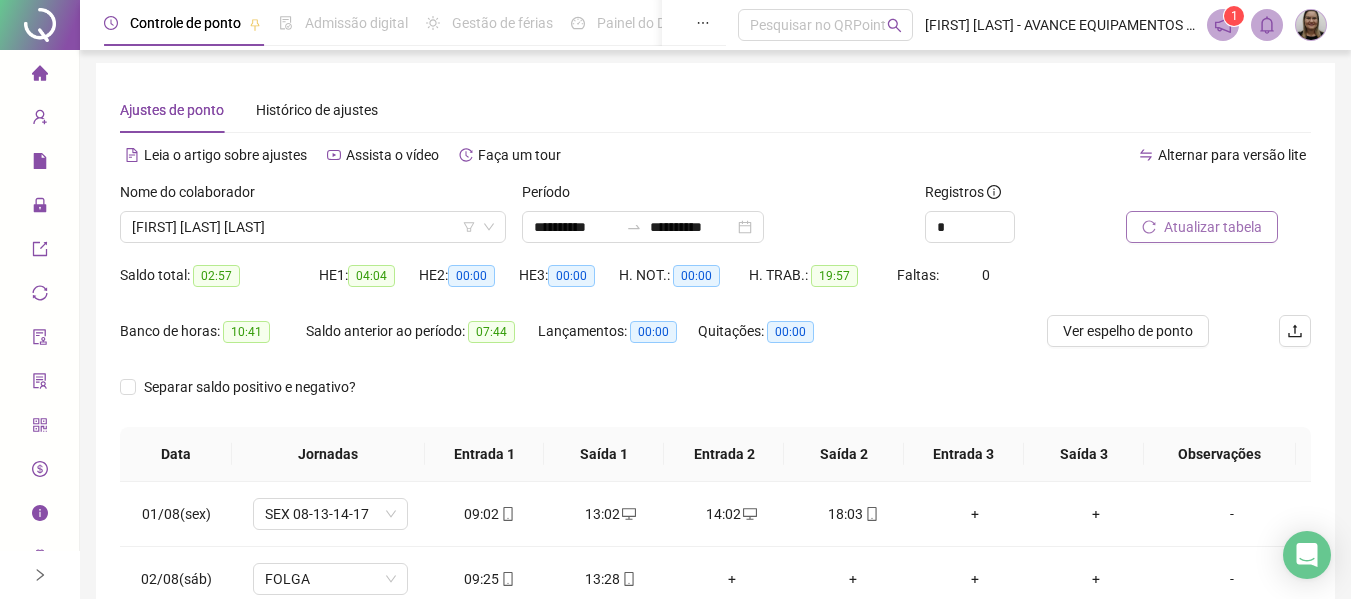 scroll, scrollTop: 0, scrollLeft: 0, axis: both 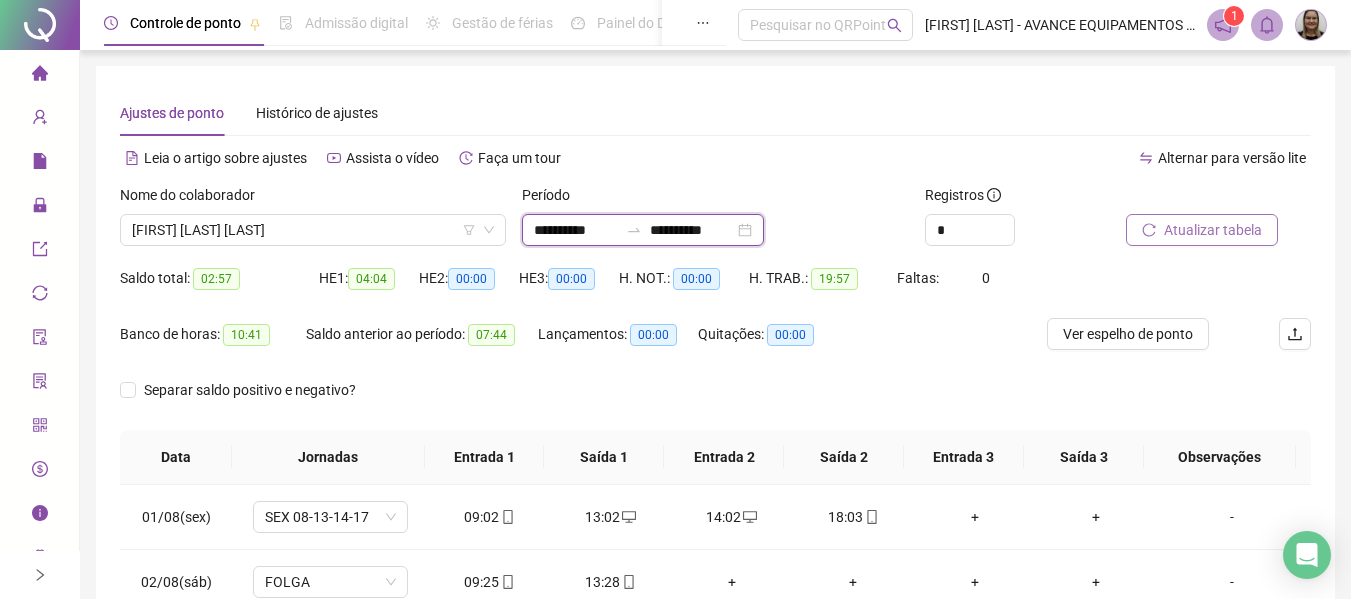 click on "**********" at bounding box center [576, 230] 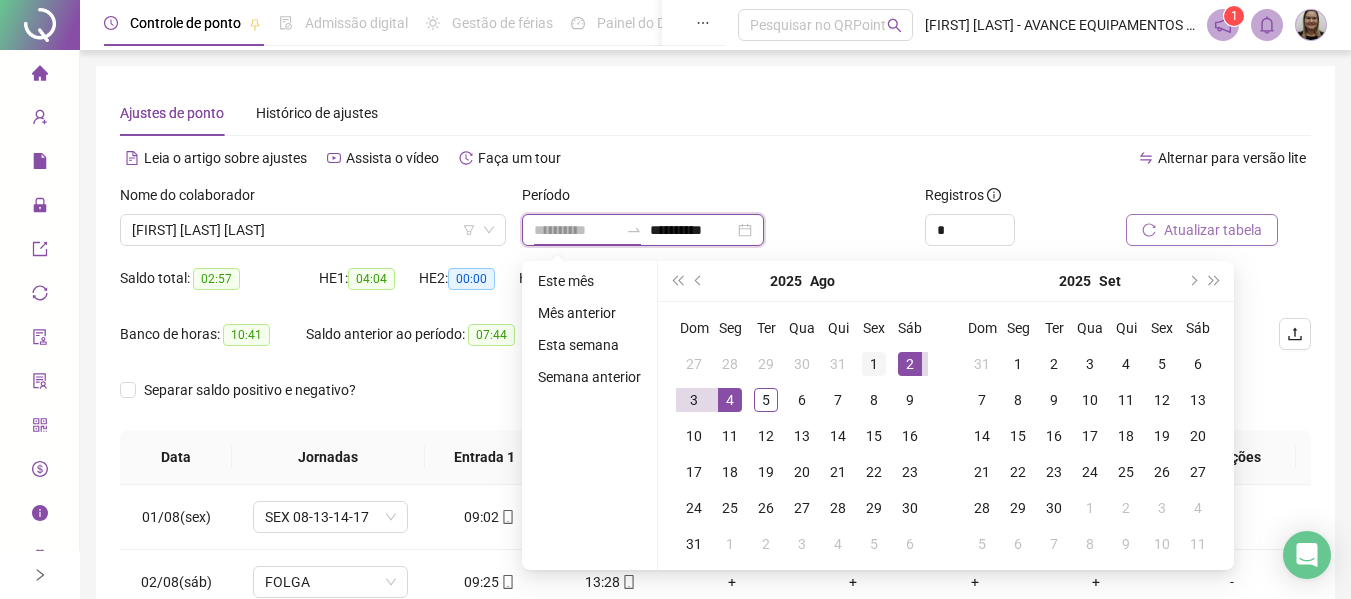 type on "**********" 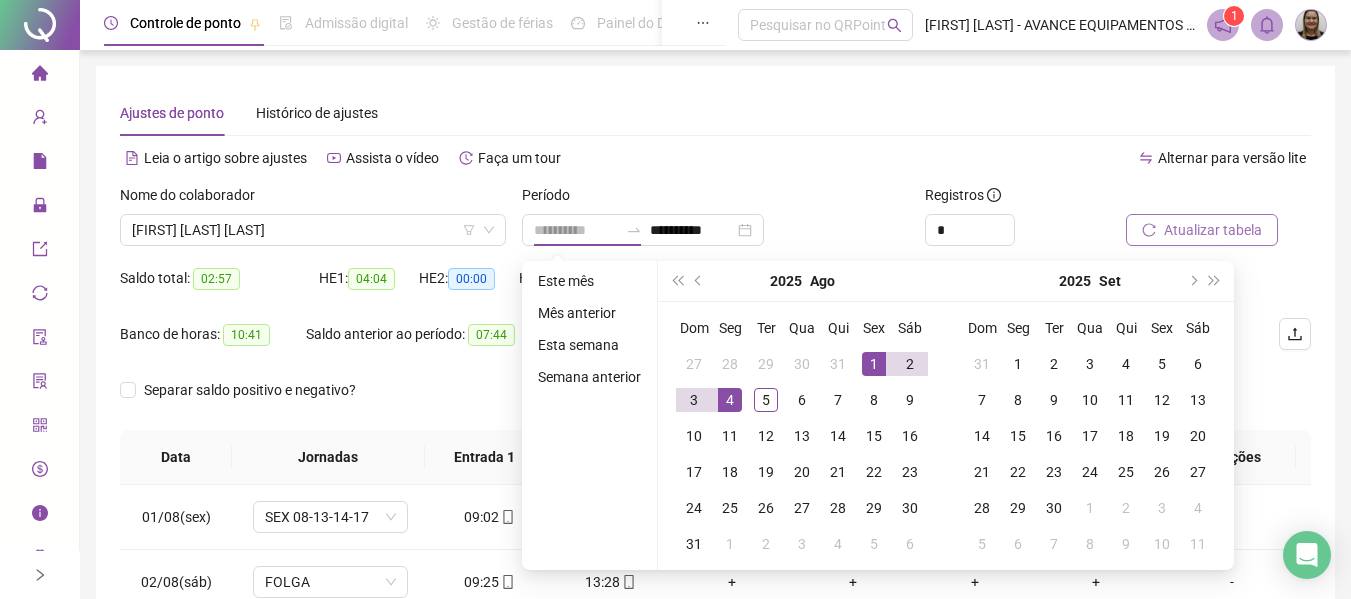 click on "1" at bounding box center [874, 364] 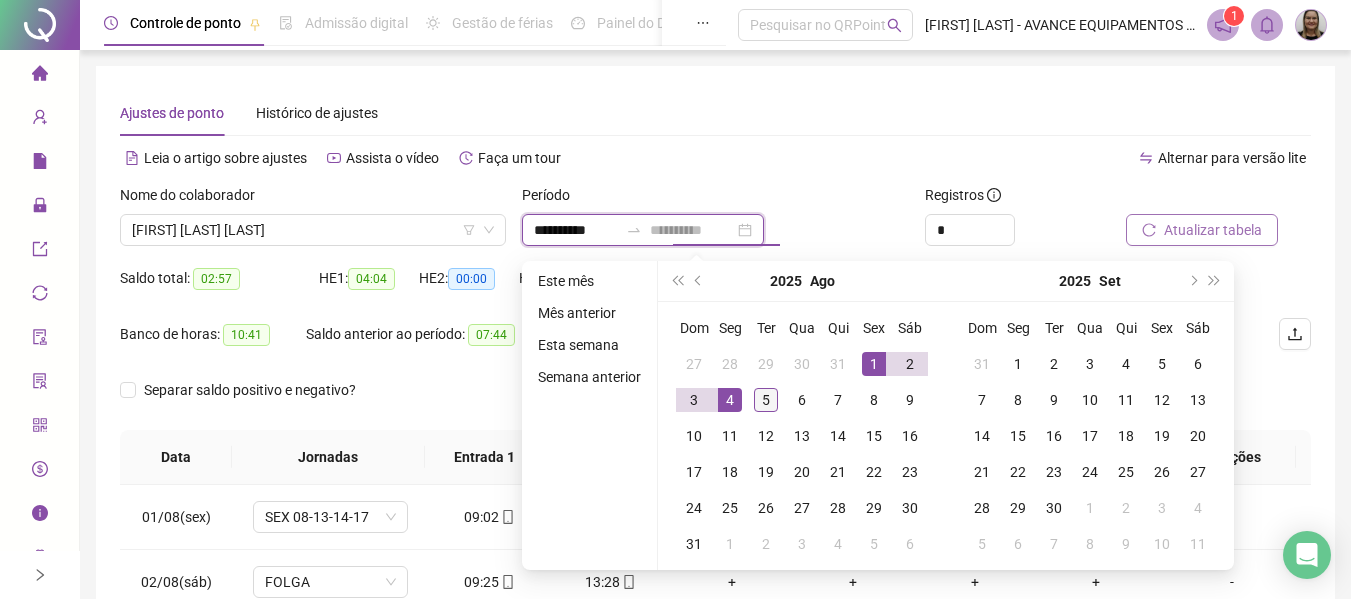 type on "**********" 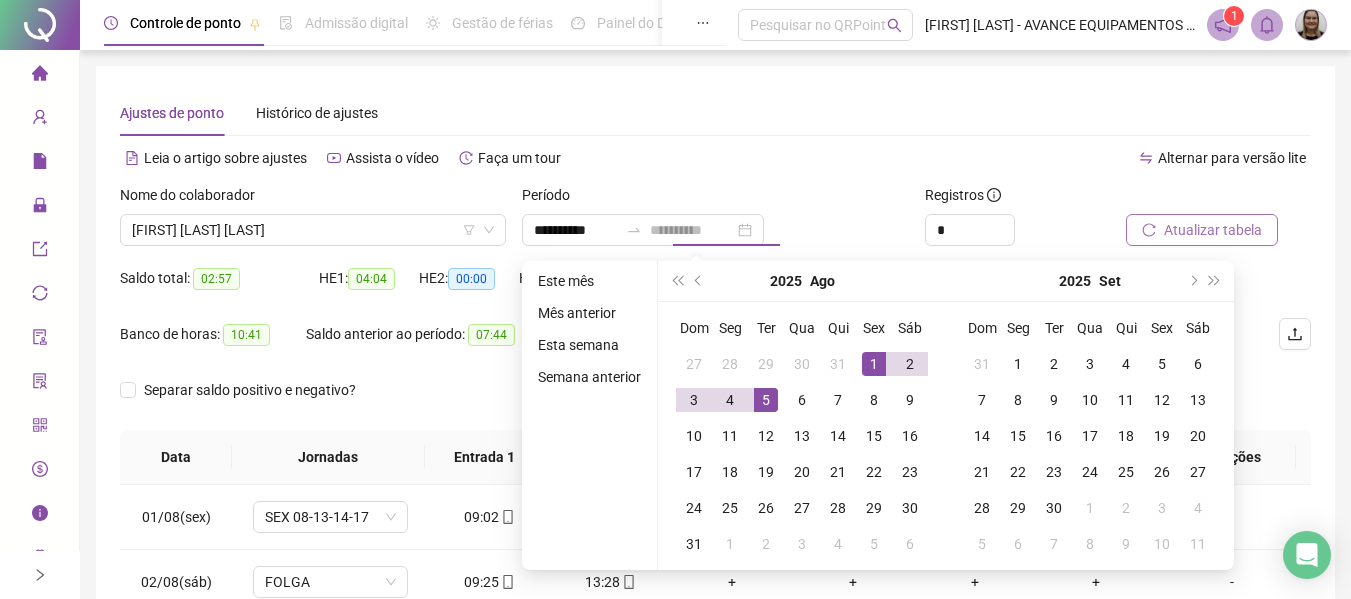 click on "5" at bounding box center (766, 400) 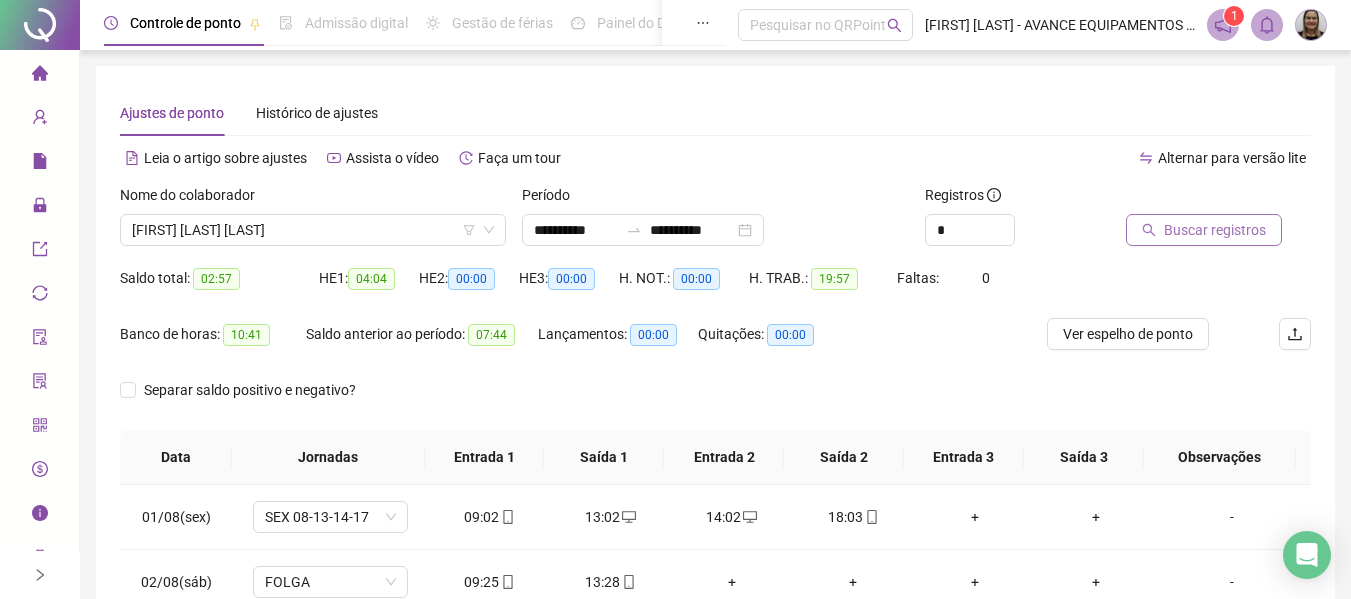 click on "Buscar registros" at bounding box center (1215, 230) 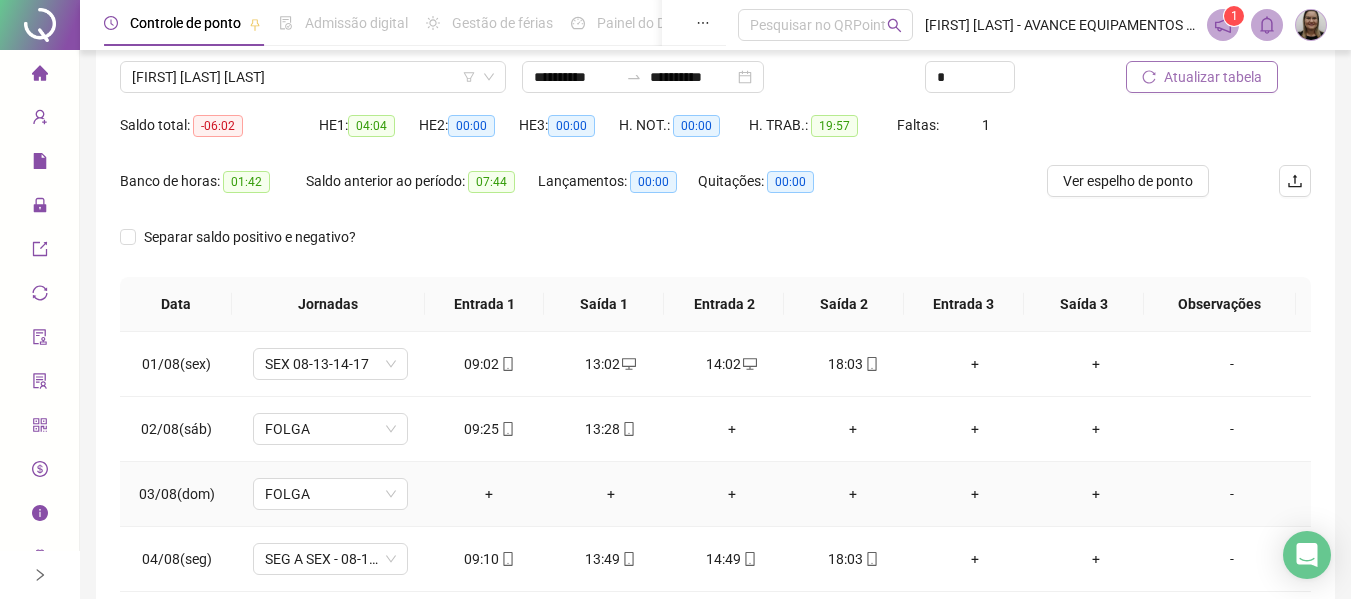 scroll, scrollTop: 0, scrollLeft: 0, axis: both 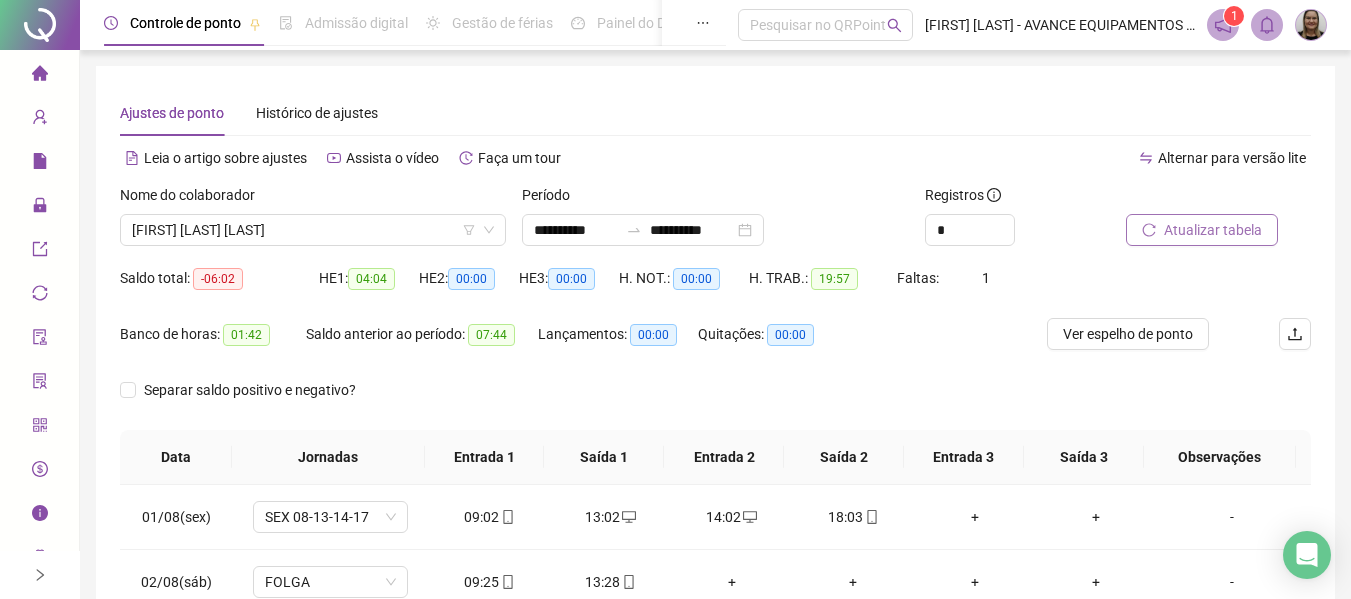 click at bounding box center [40, 76] 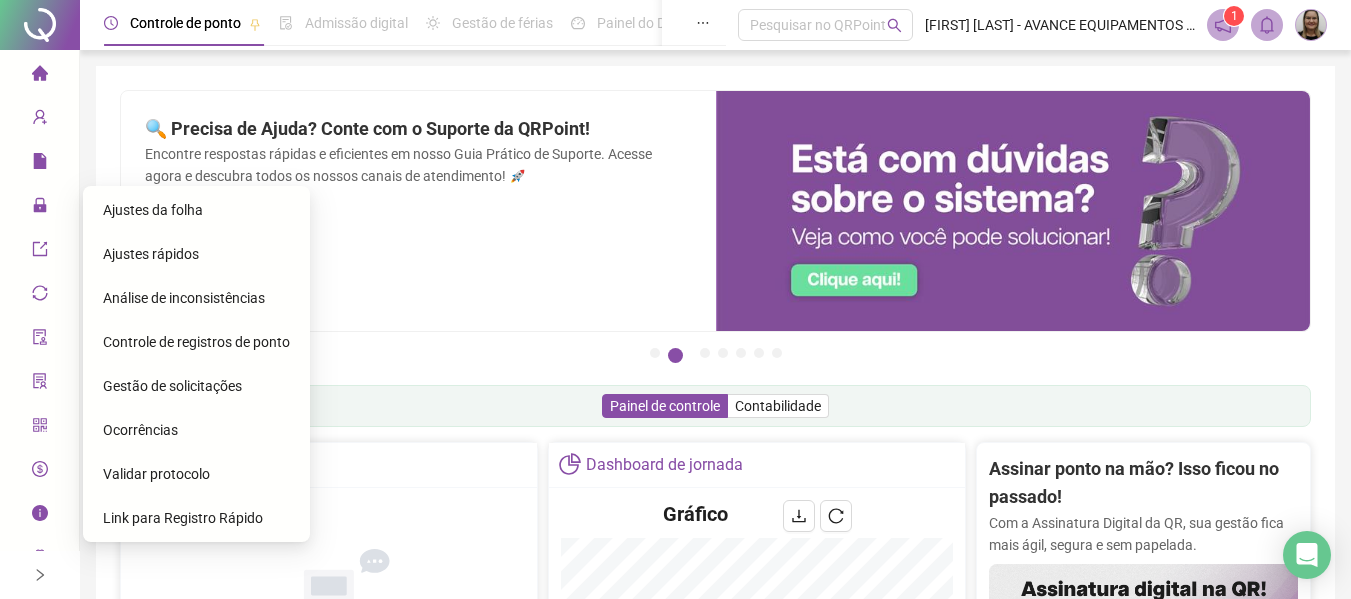 click on "Ajustes da folha" at bounding box center [153, 210] 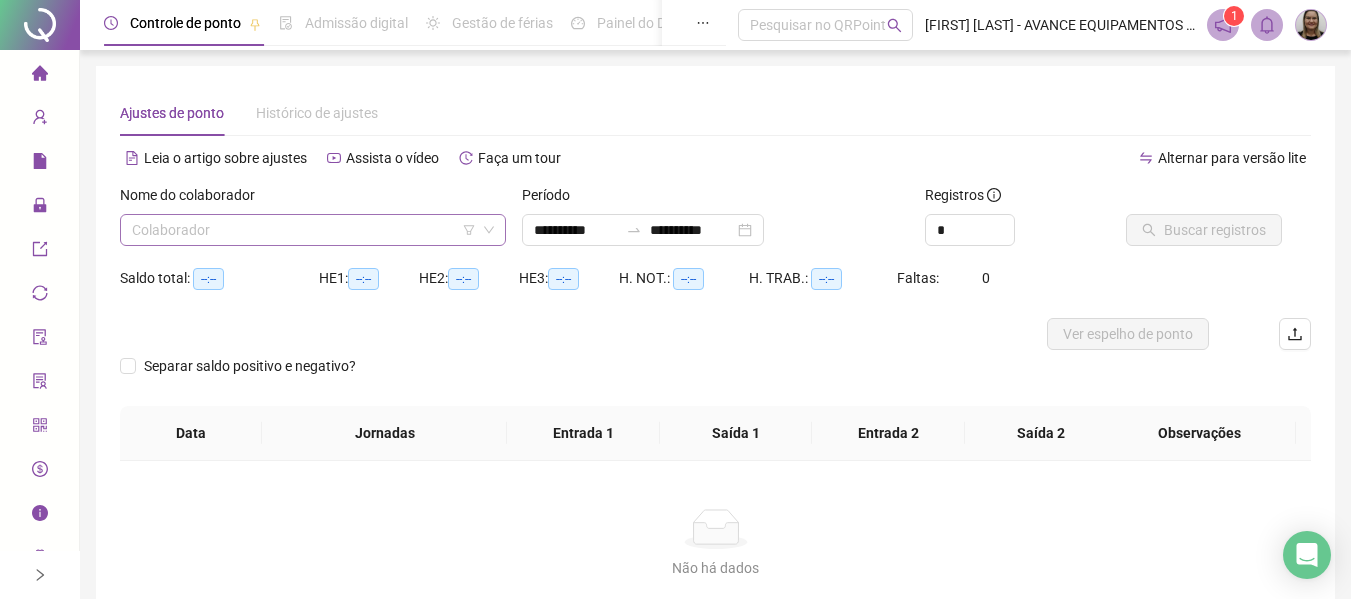 click at bounding box center [304, 230] 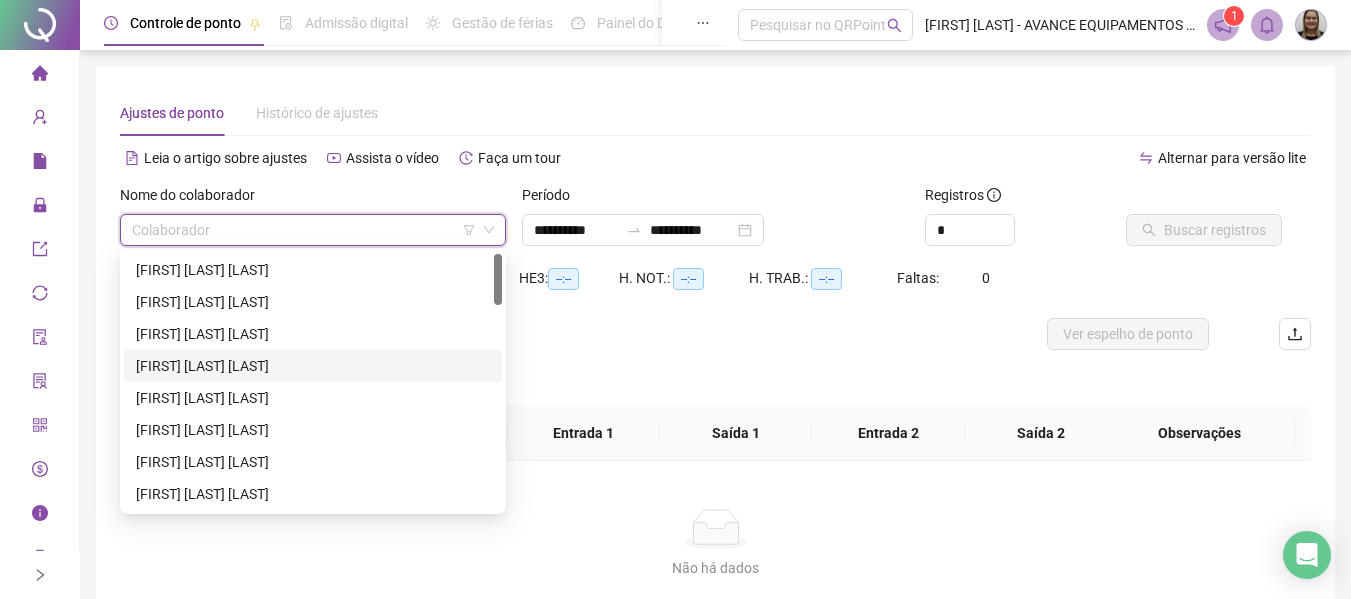 click on "[FIRST] [LAST] [LAST]" at bounding box center [313, 366] 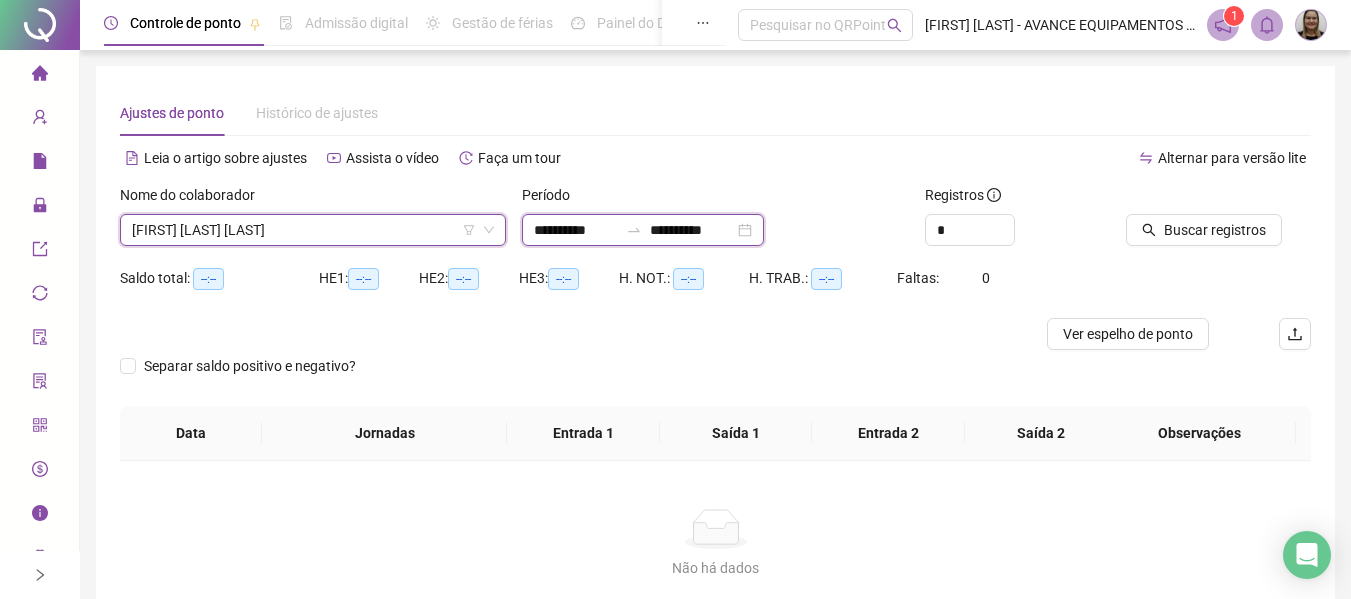 click on "**********" at bounding box center (576, 230) 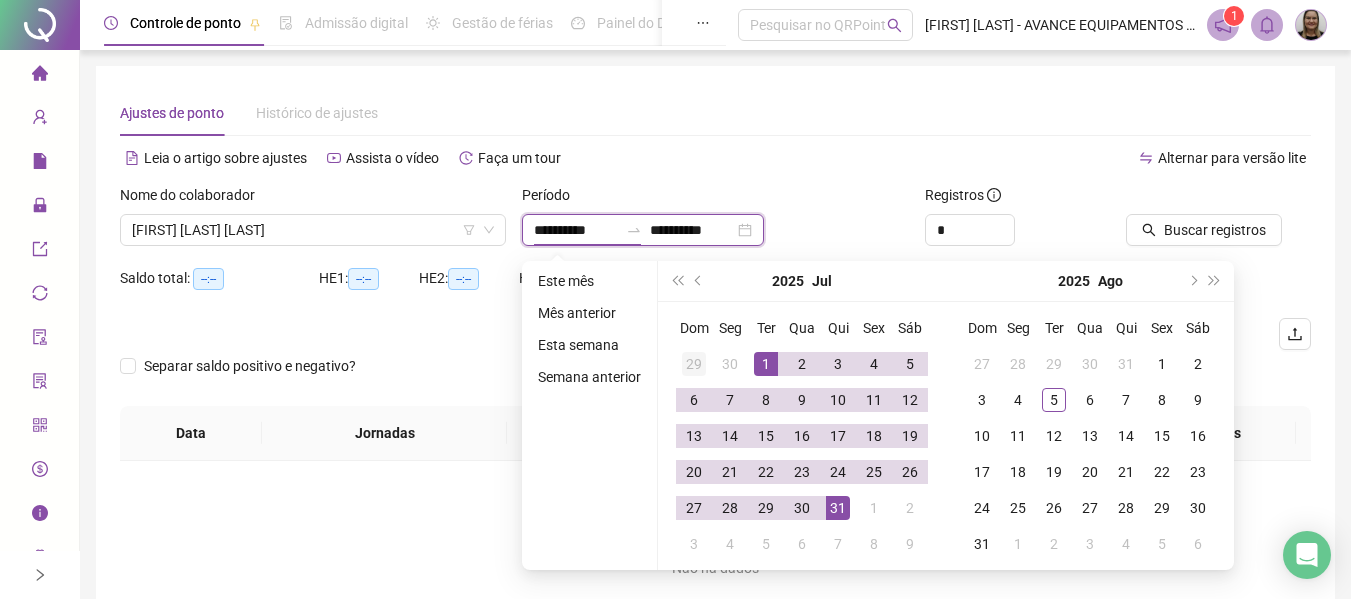 type on "**********" 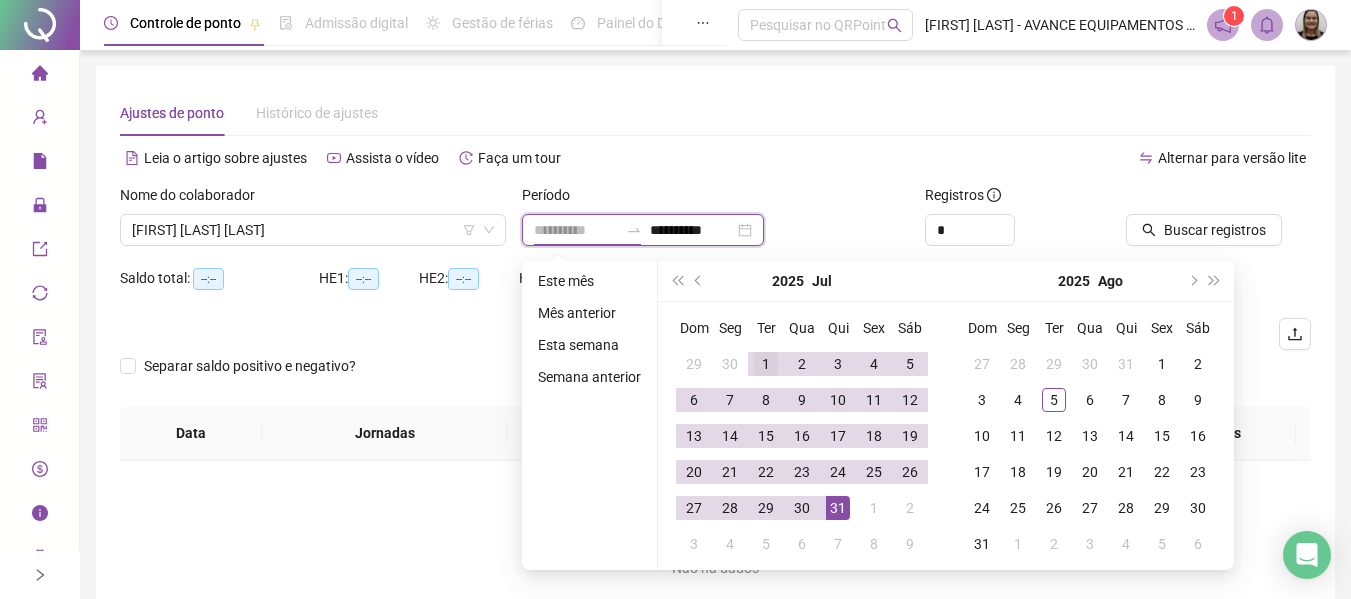 type on "**********" 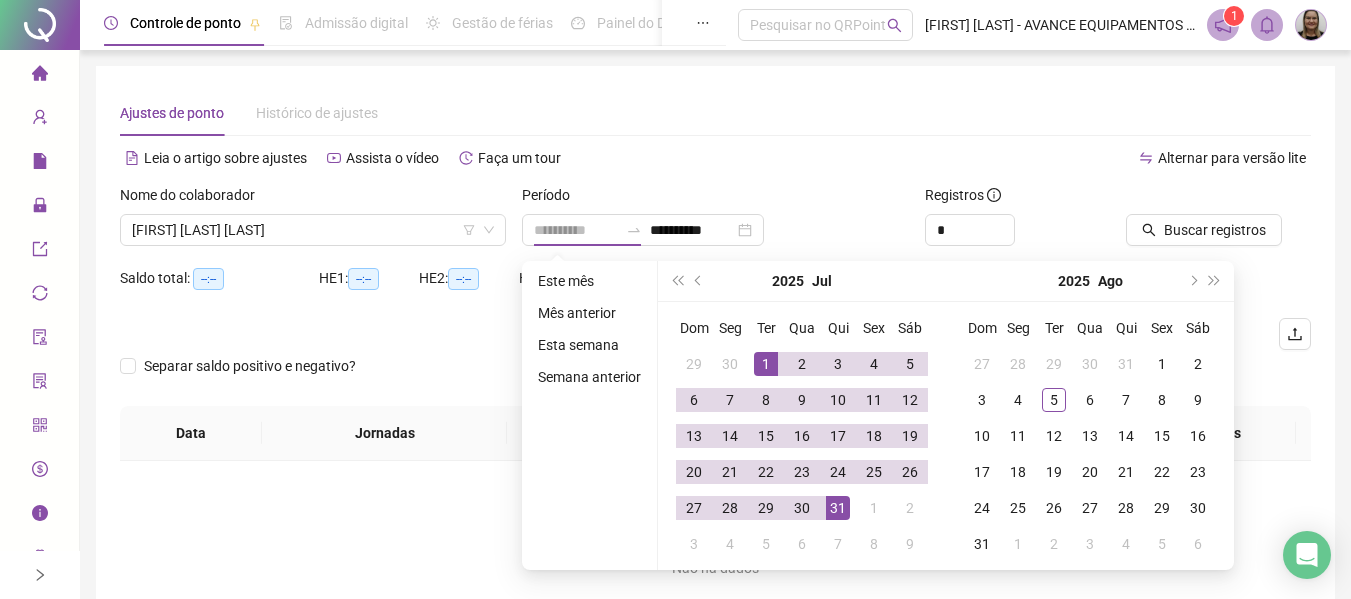 click on "1" at bounding box center (766, 364) 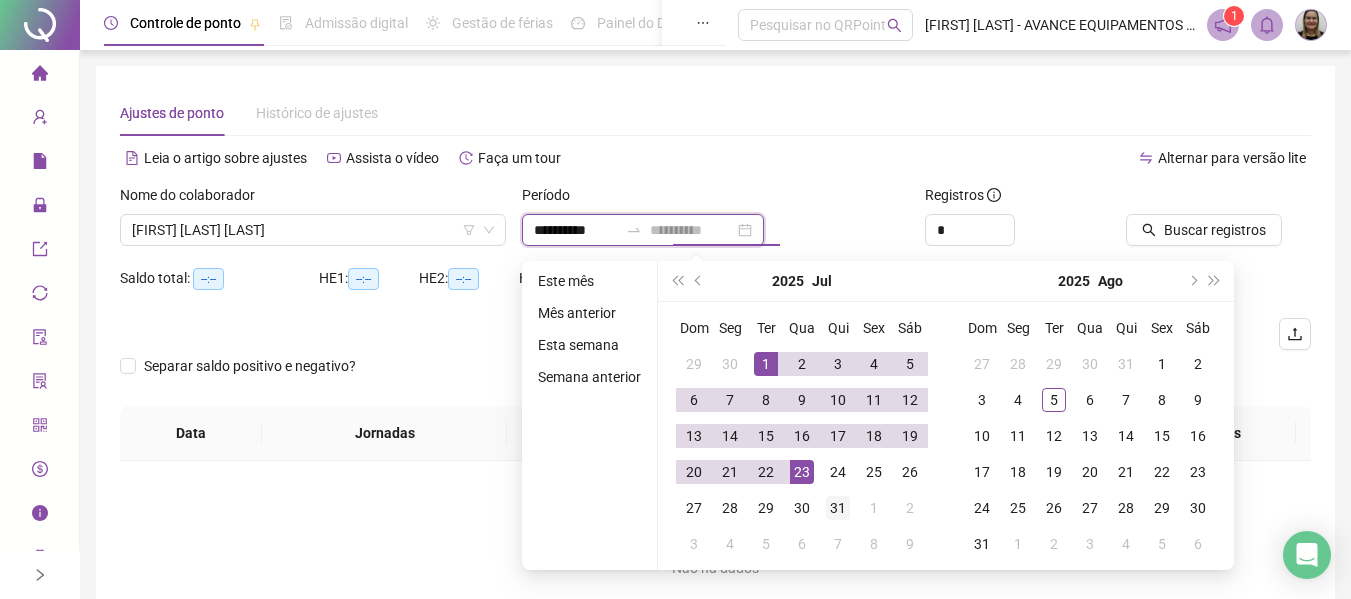 type on "**********" 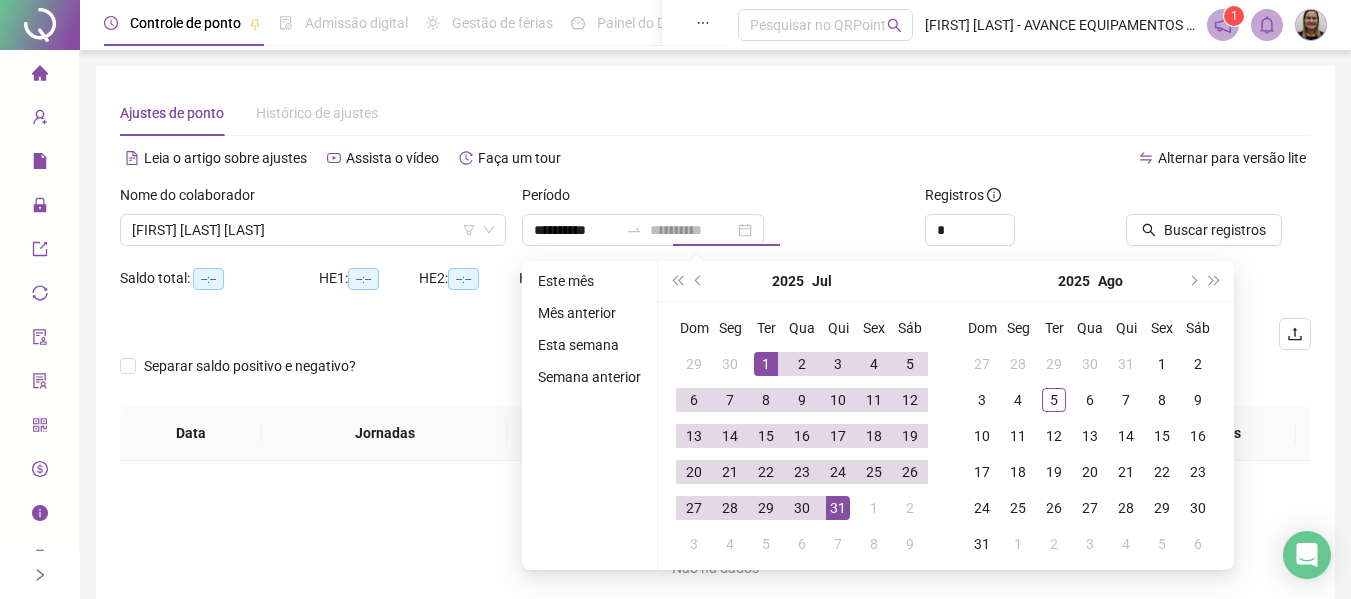 click on "31" at bounding box center (838, 508) 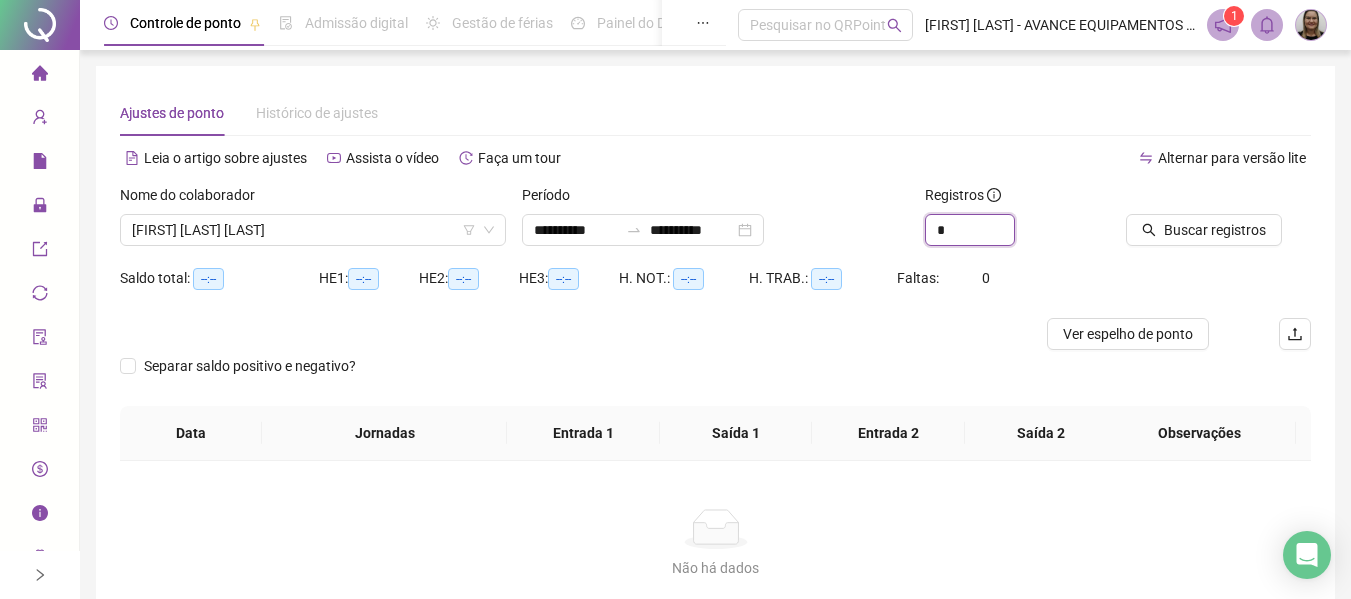 type on "*" 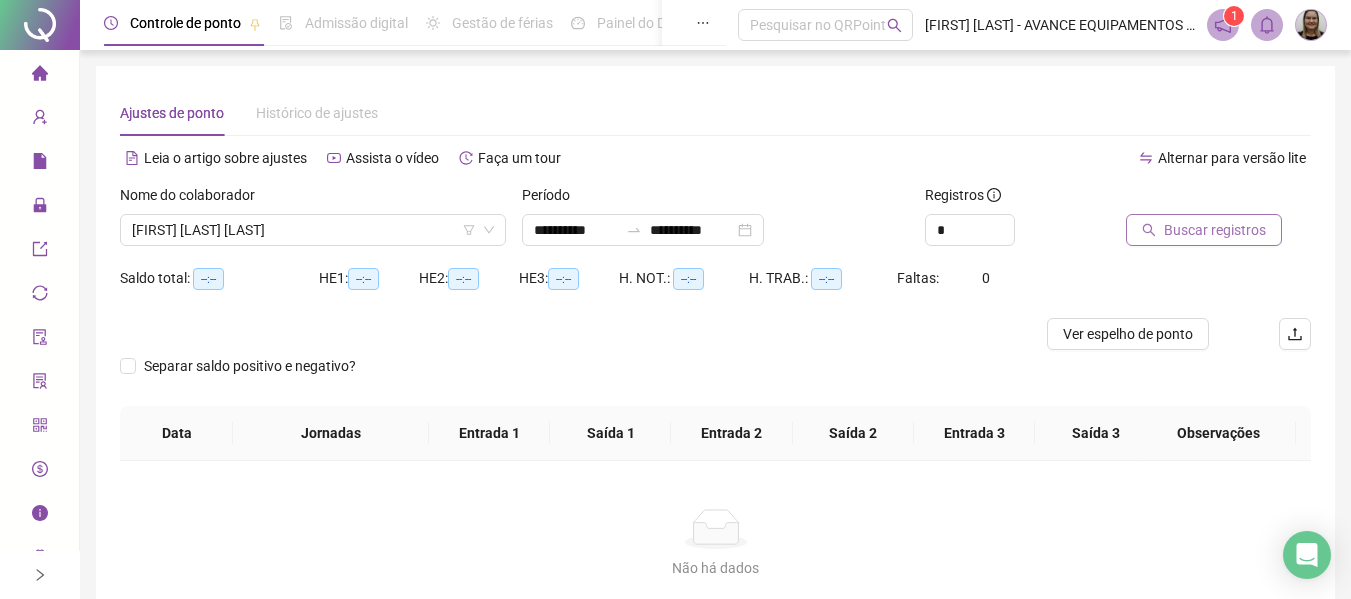 click on "Buscar registros" at bounding box center (1215, 230) 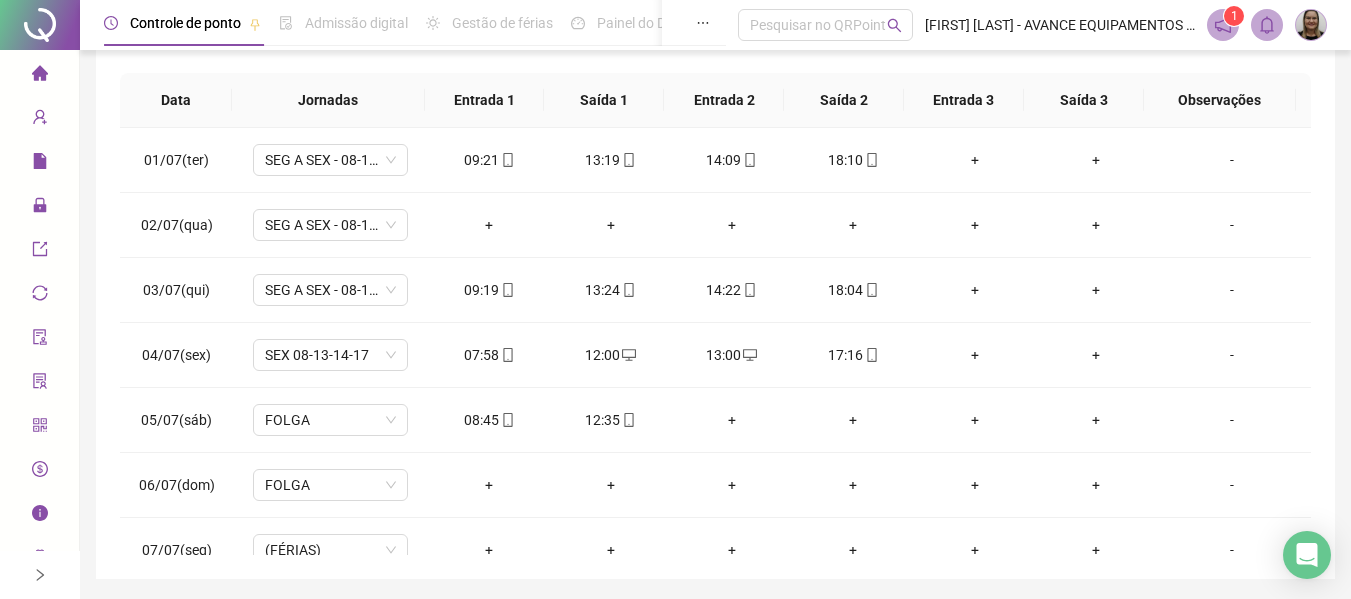 scroll, scrollTop: 423, scrollLeft: 0, axis: vertical 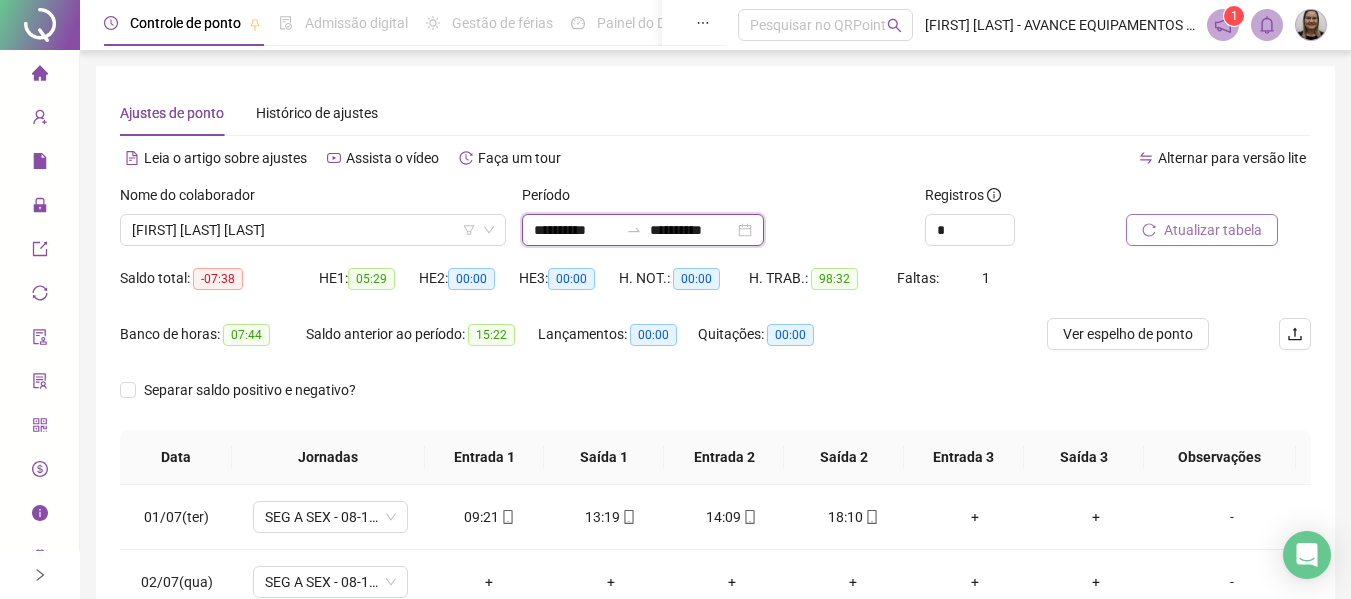 click on "**********" at bounding box center (576, 230) 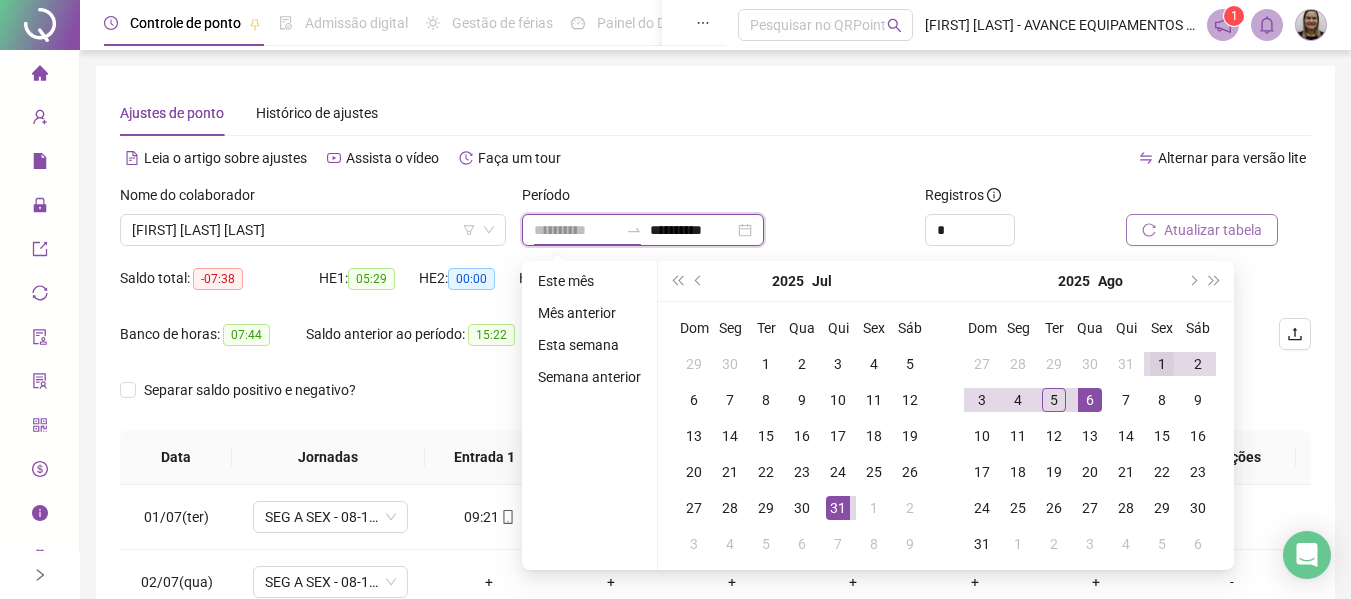 type on "**********" 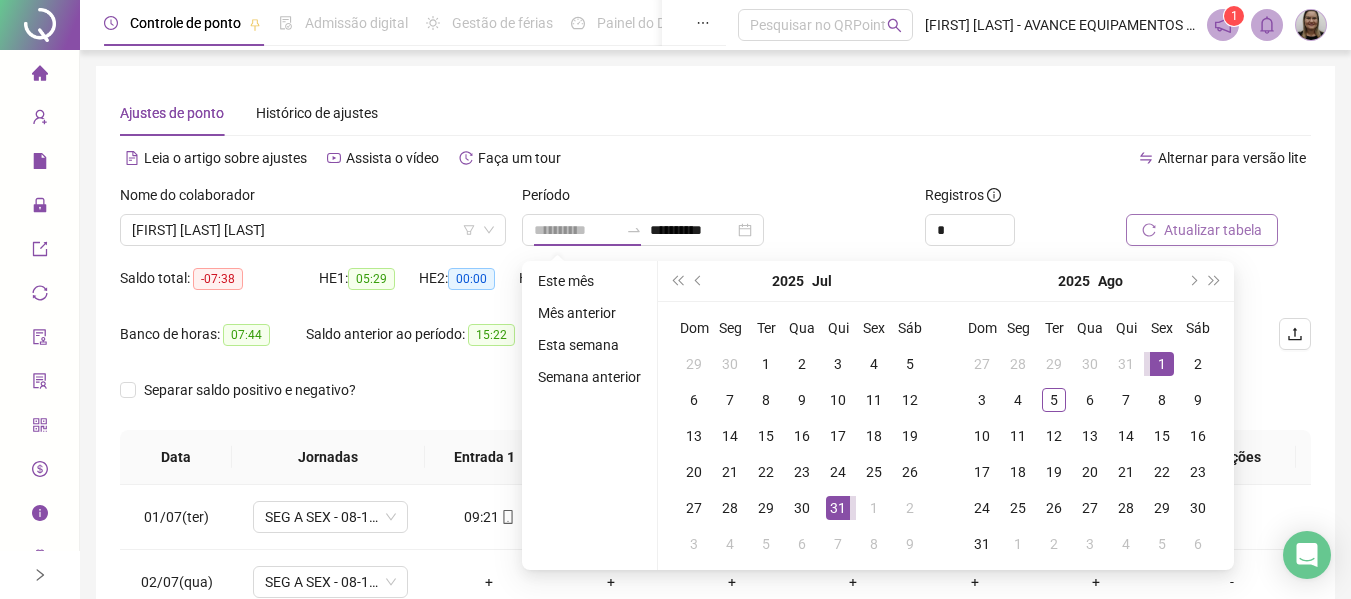 click on "1" at bounding box center [1162, 364] 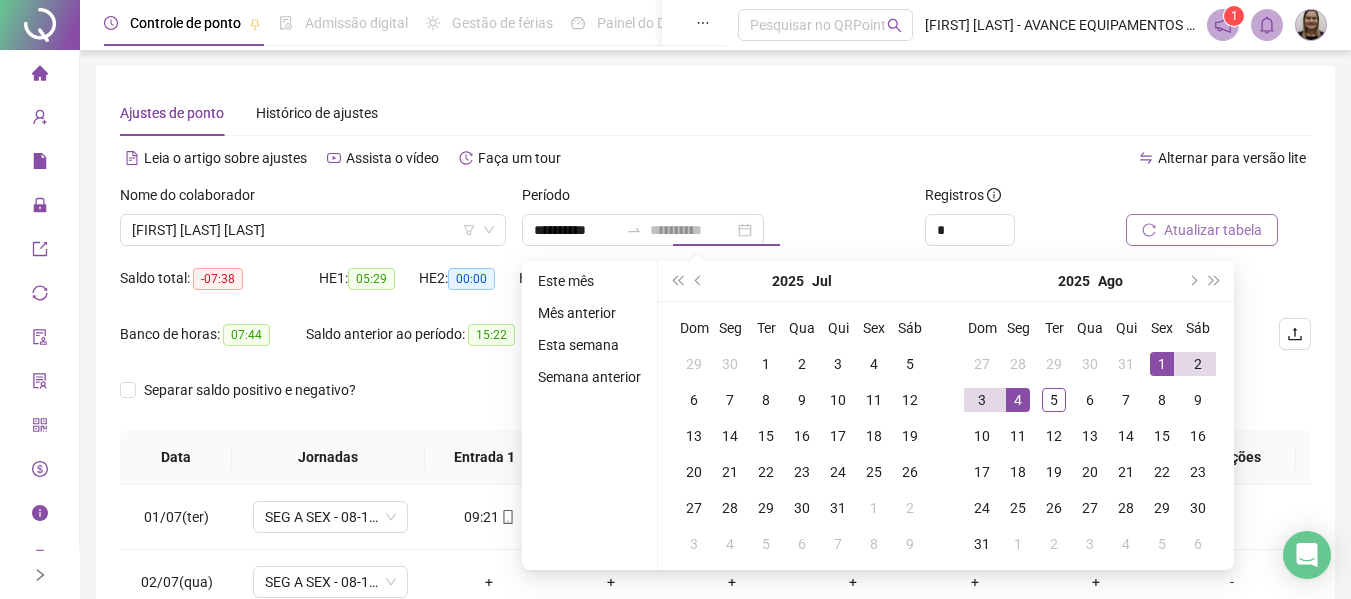 click on "4" at bounding box center (1018, 400) 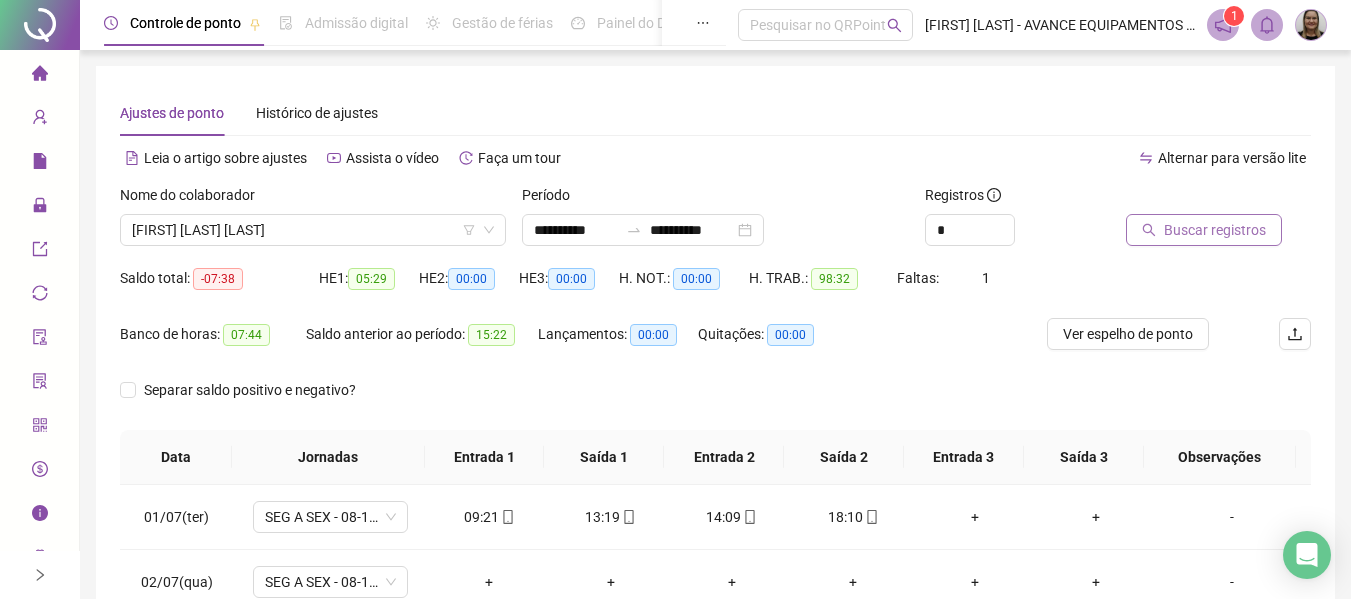 click on "Buscar registros" at bounding box center (1215, 230) 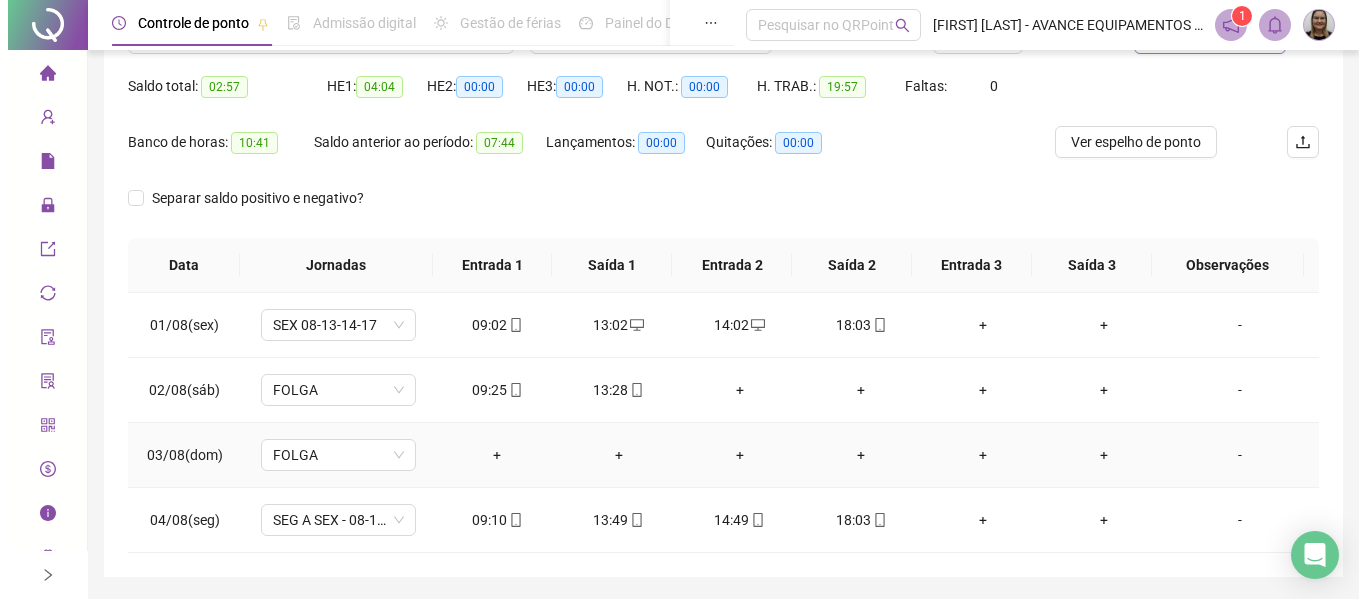 scroll, scrollTop: 156, scrollLeft: 0, axis: vertical 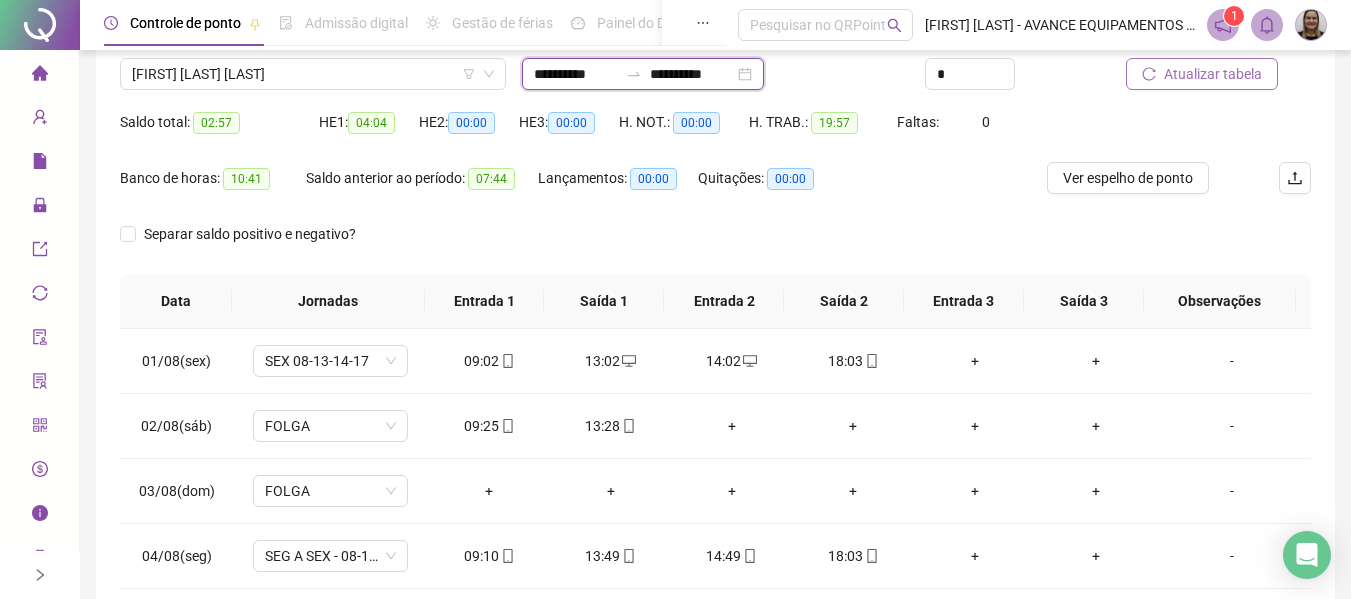 click on "**********" at bounding box center [576, 74] 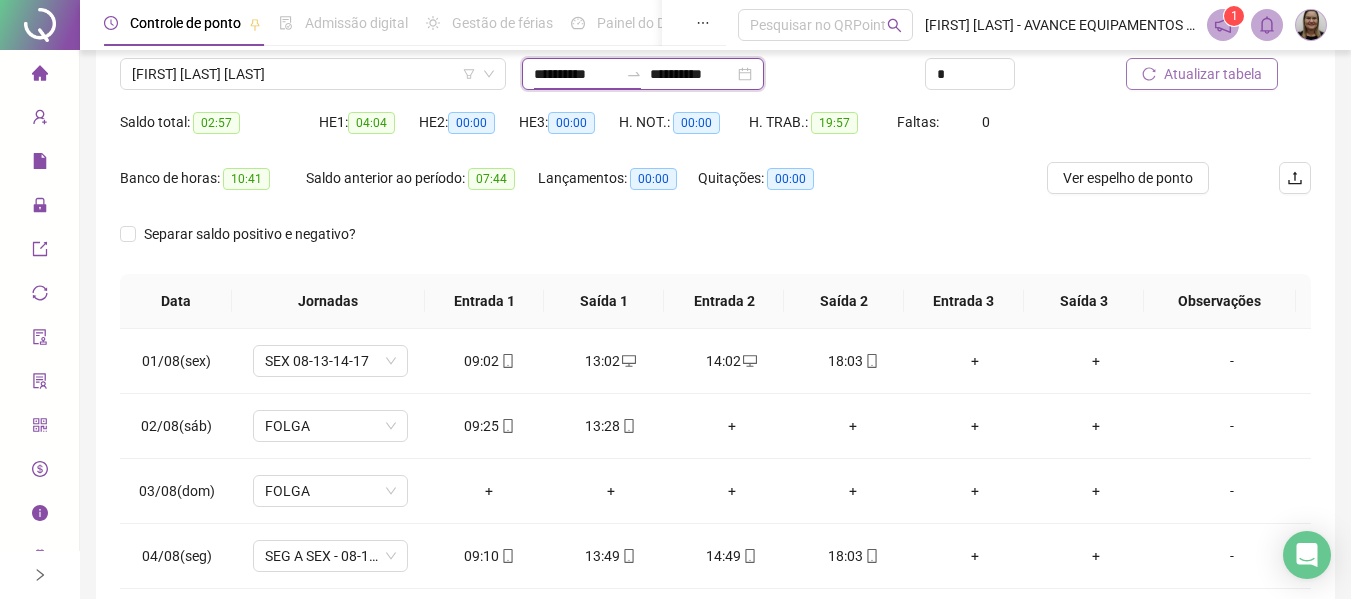 type on "**********" 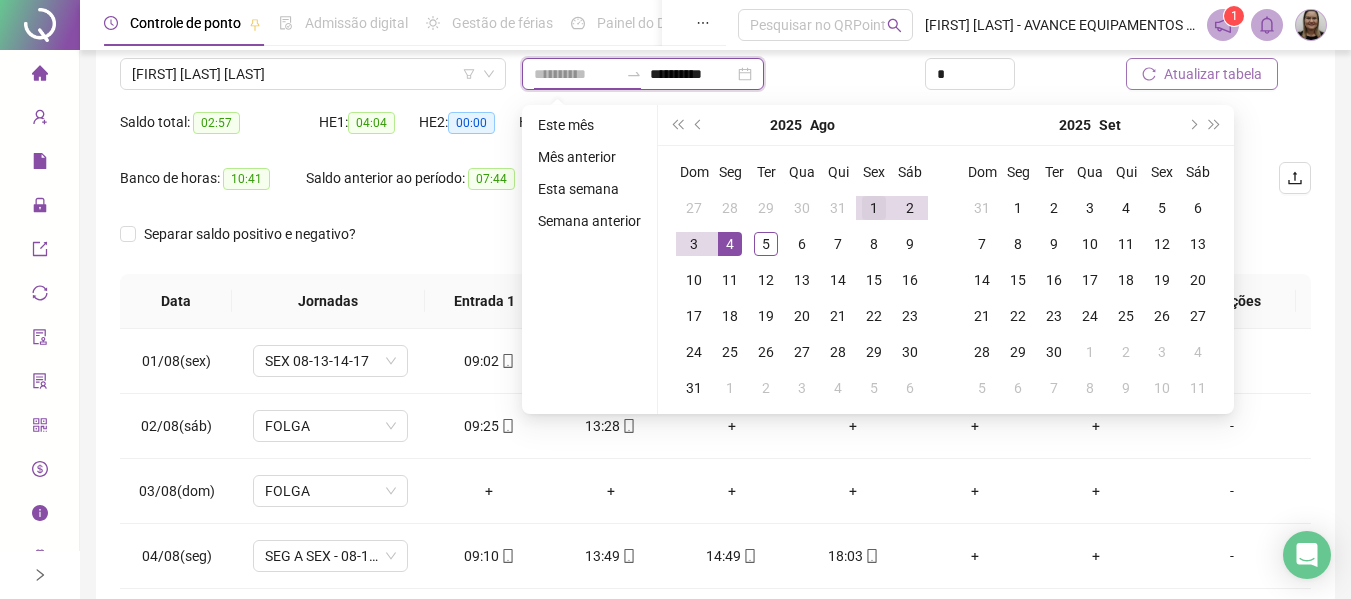 type on "**********" 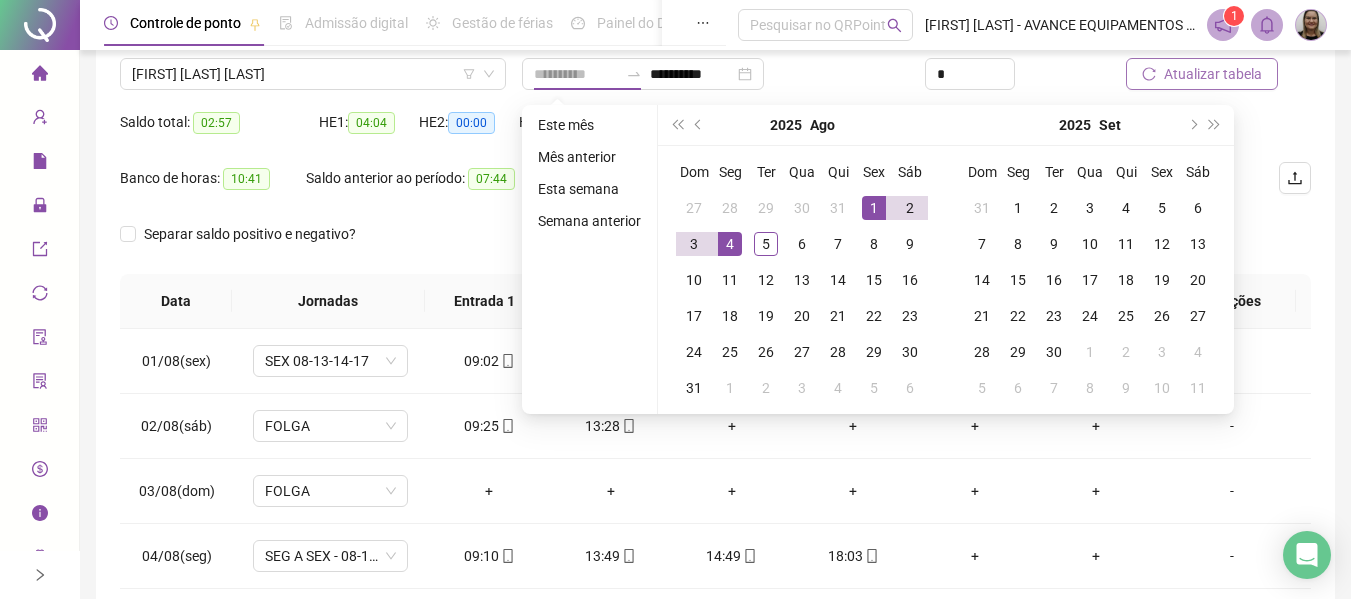 click on "1" at bounding box center (874, 208) 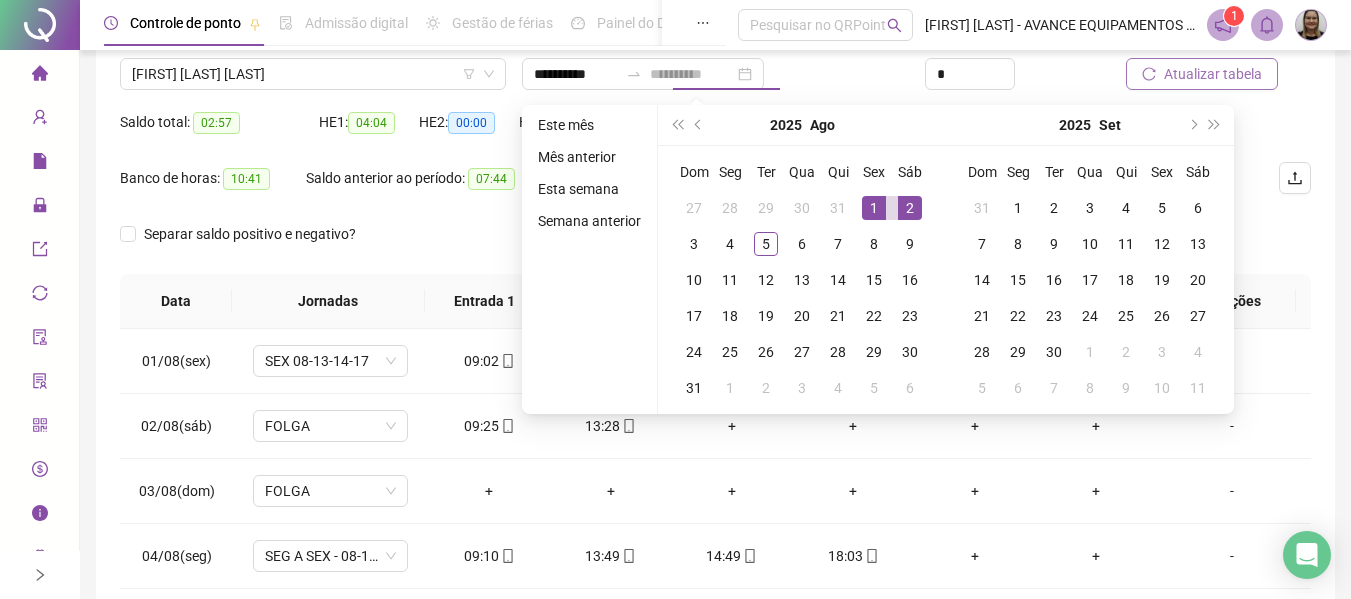 click on "2" at bounding box center (910, 208) 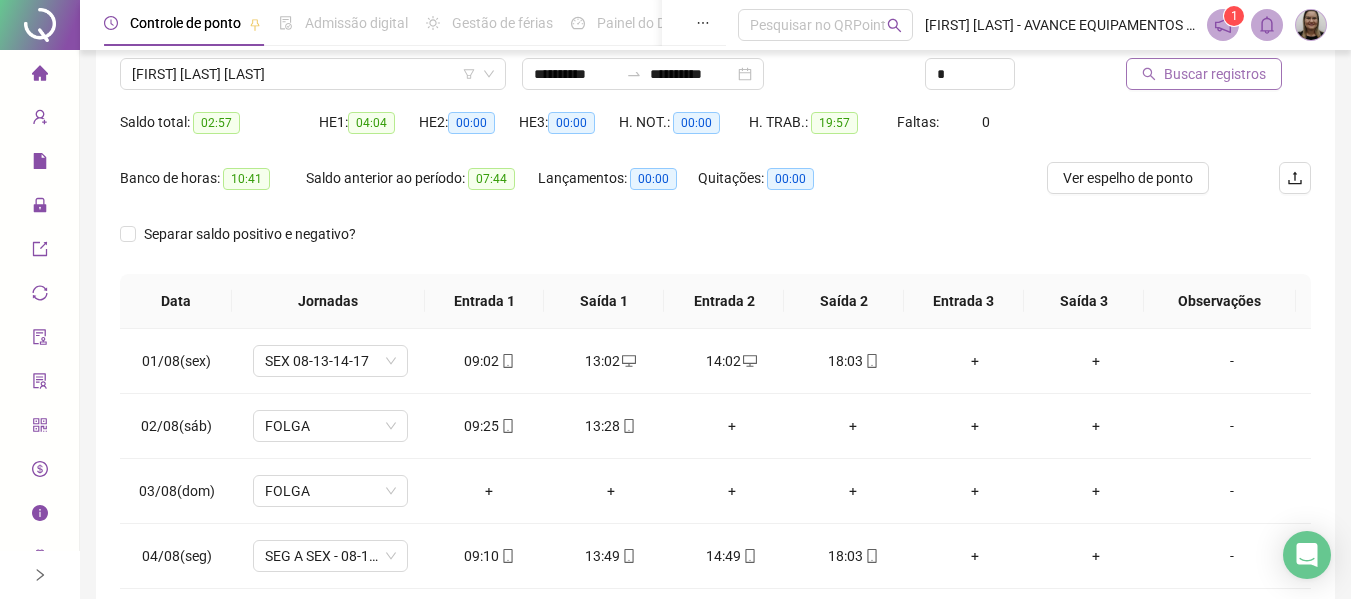 click on "Buscar registros" at bounding box center [1215, 74] 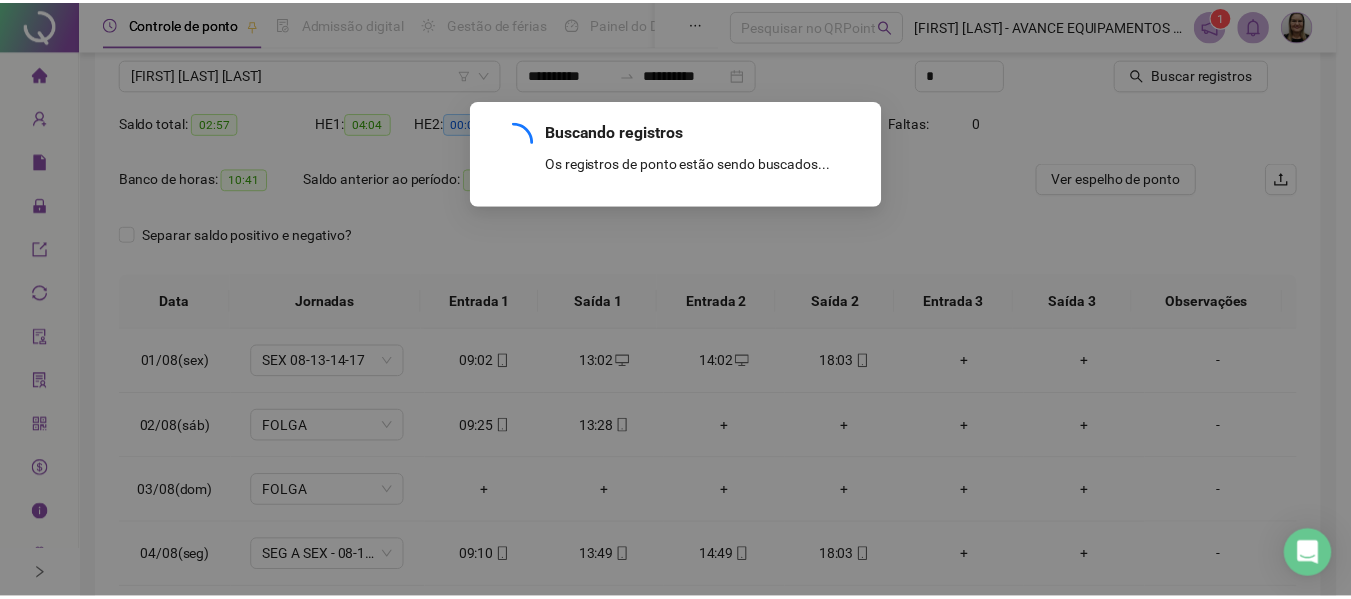 scroll, scrollTop: 126, scrollLeft: 0, axis: vertical 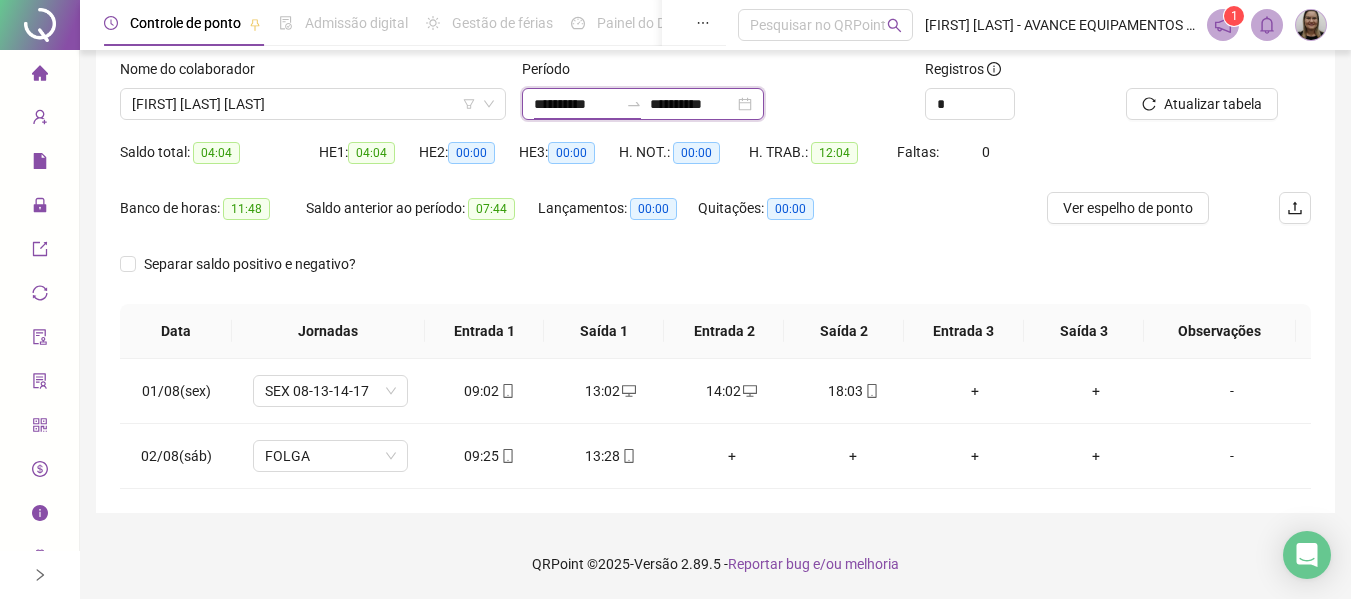 click on "**********" at bounding box center [576, 104] 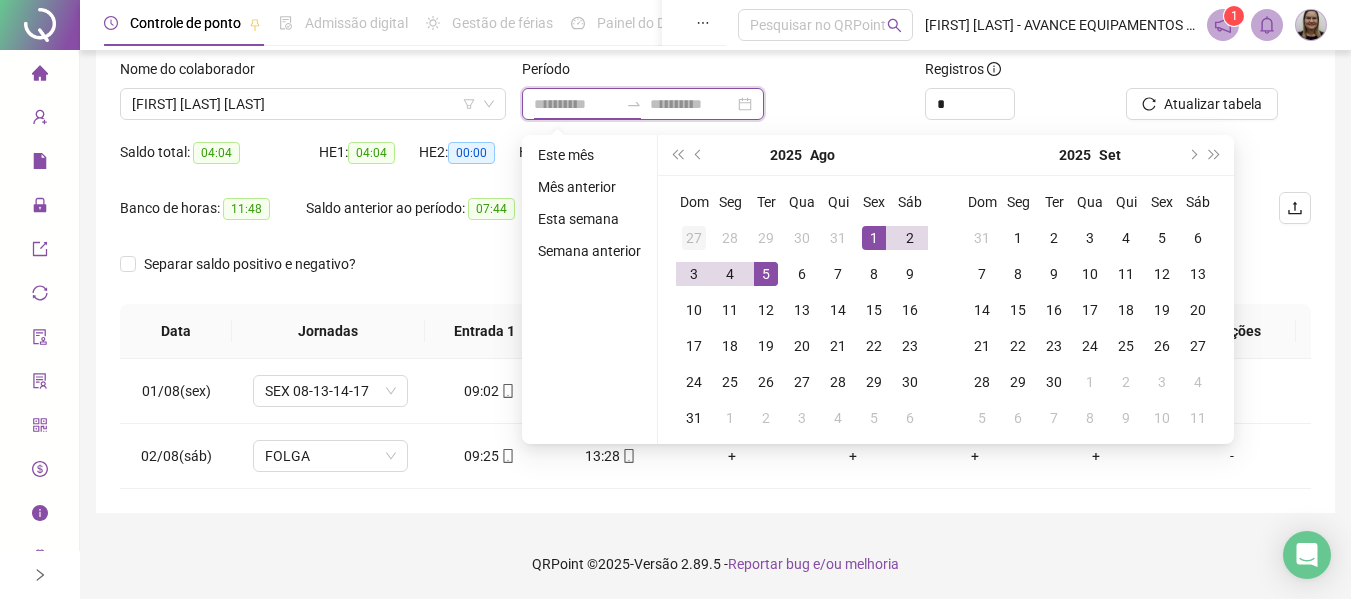 type on "**********" 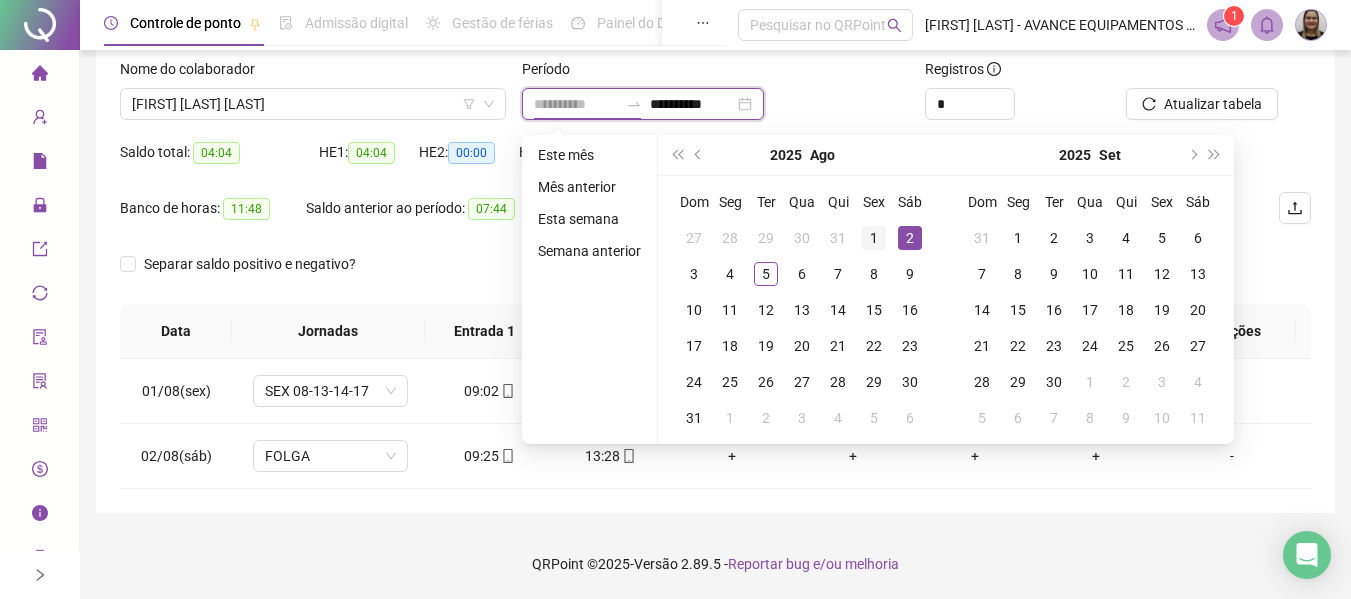 type on "**********" 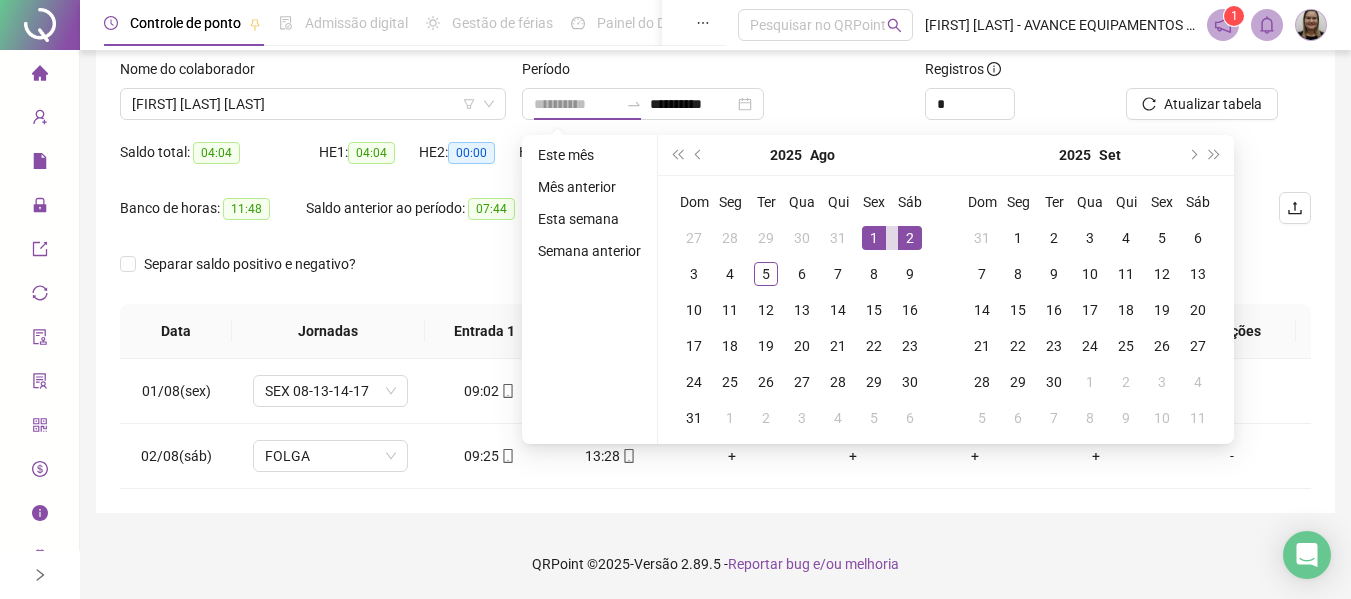 click on "1" at bounding box center (874, 238) 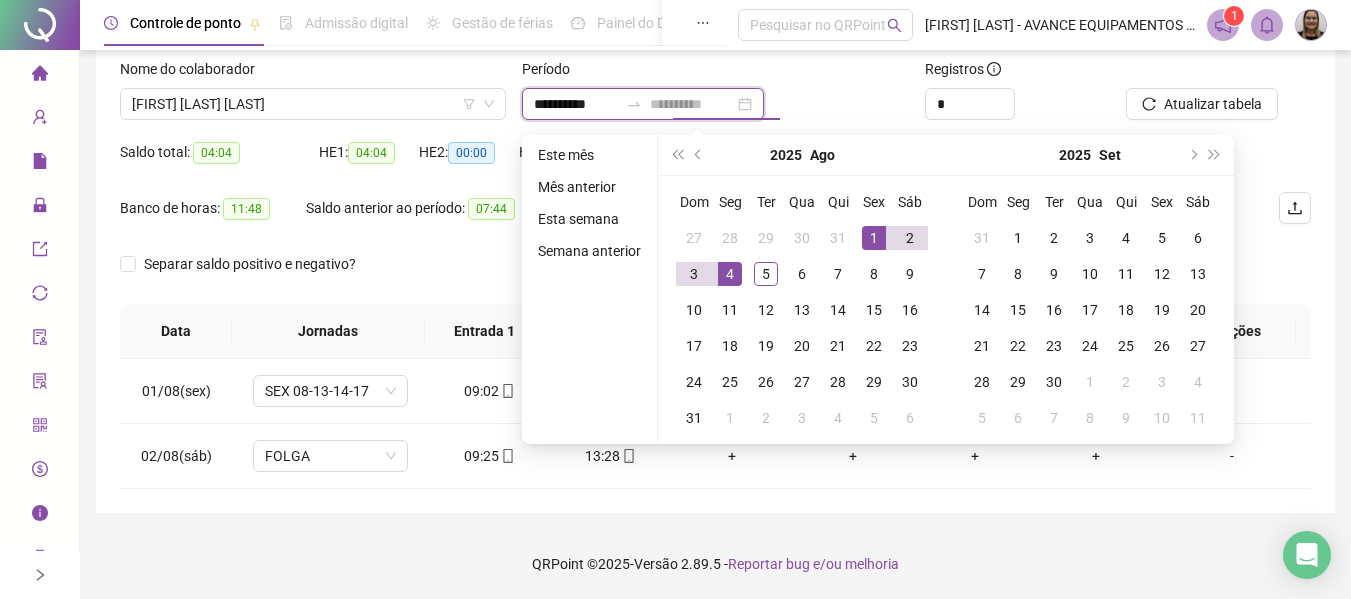 type on "**********" 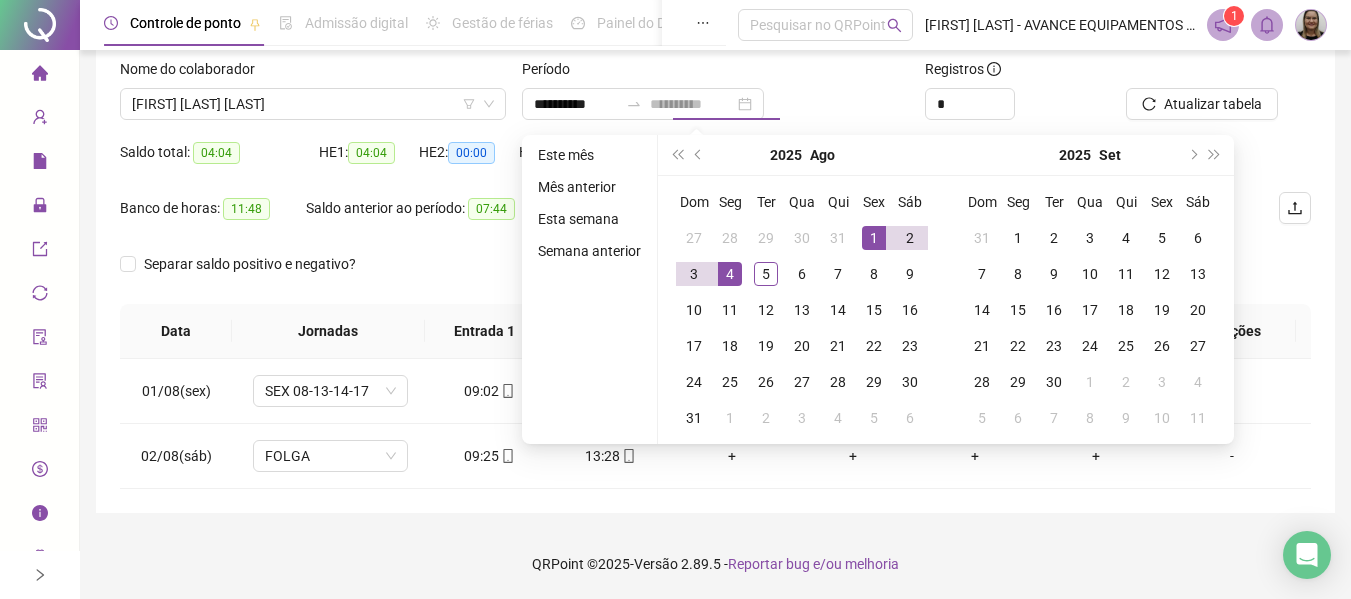 click on "4" at bounding box center (730, 274) 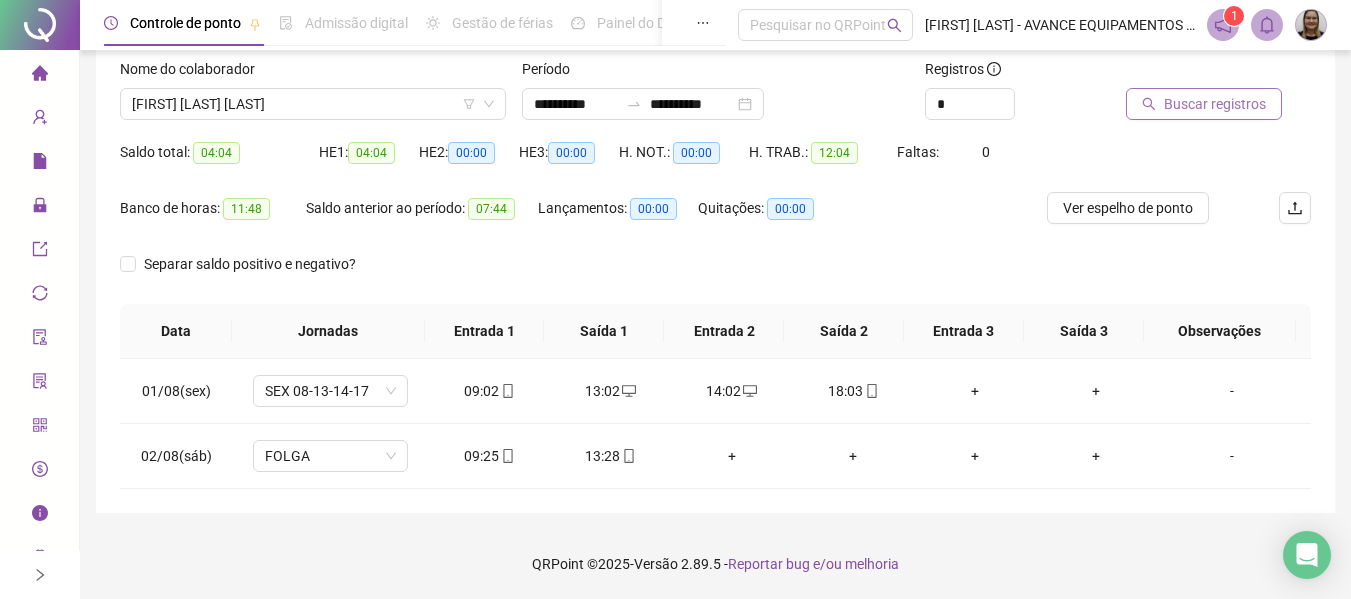 click on "Buscar registros" at bounding box center (1215, 104) 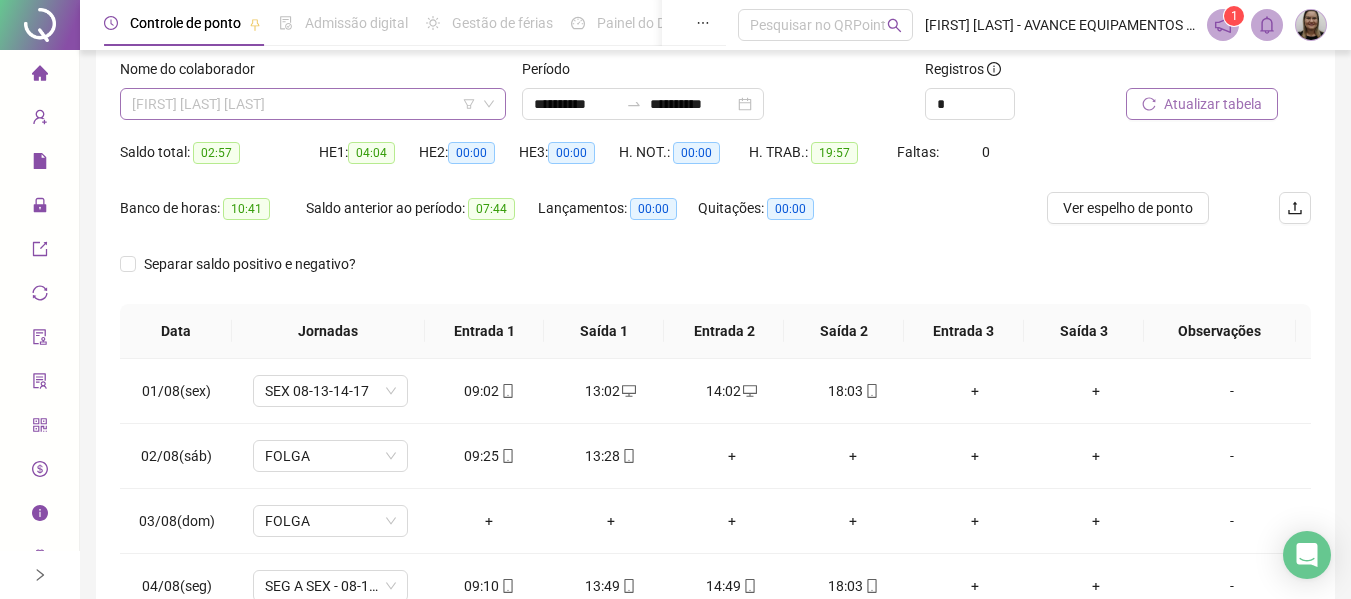 click on "[FIRST] [LAST] [LAST]" at bounding box center (313, 104) 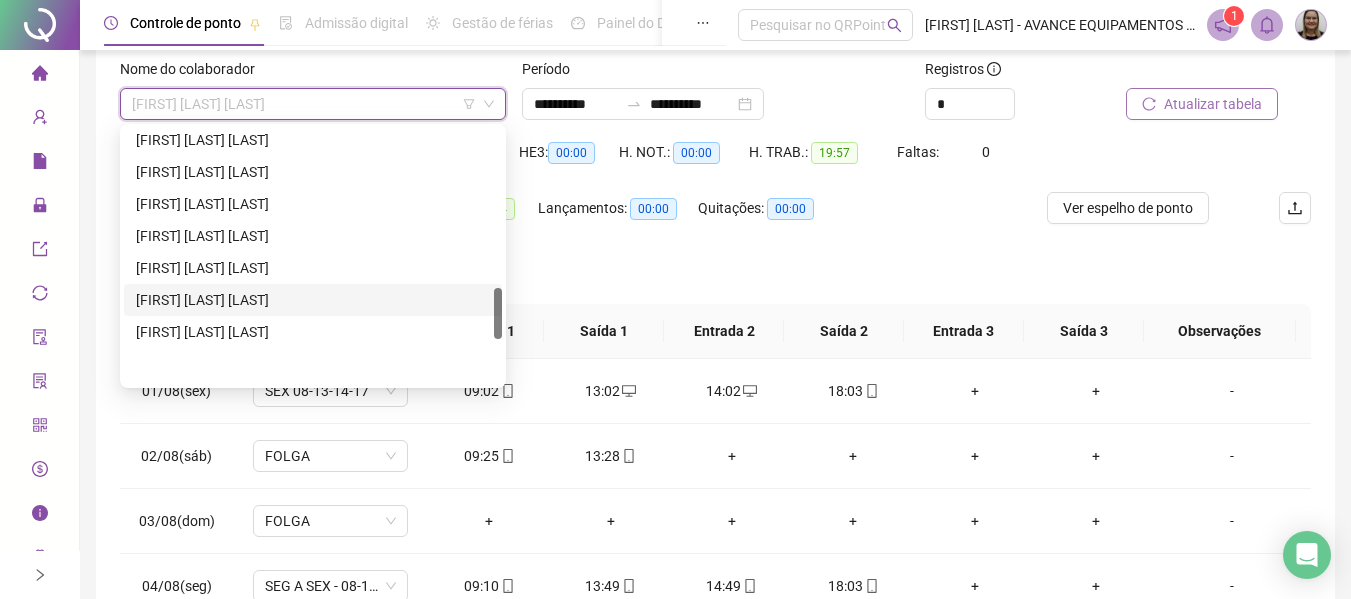 scroll, scrollTop: 700, scrollLeft: 0, axis: vertical 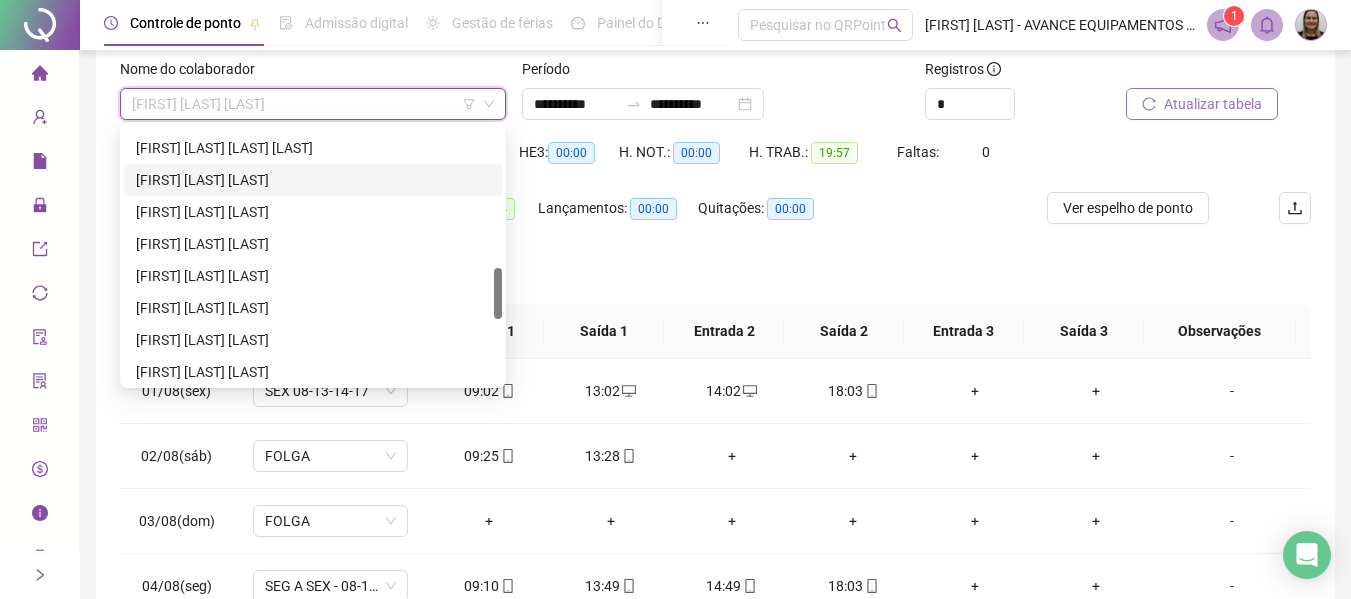 click on "[FIRST] [LAST] [LAST]" at bounding box center [313, 180] 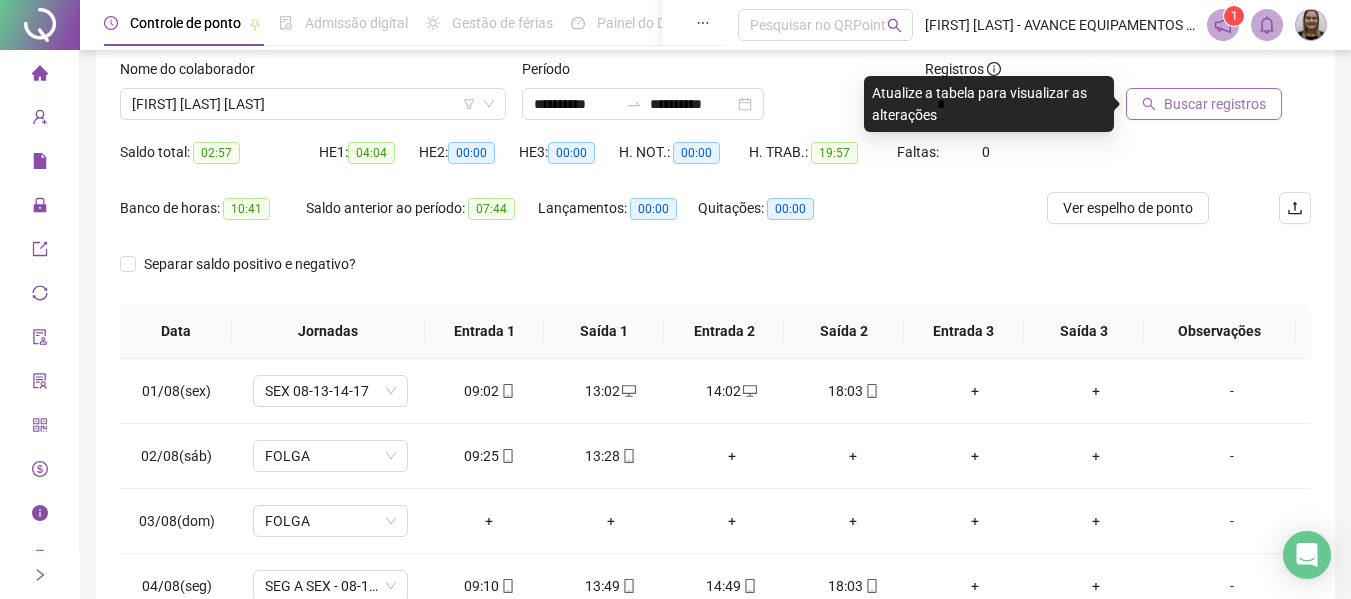click on "Buscar registros" at bounding box center [1215, 104] 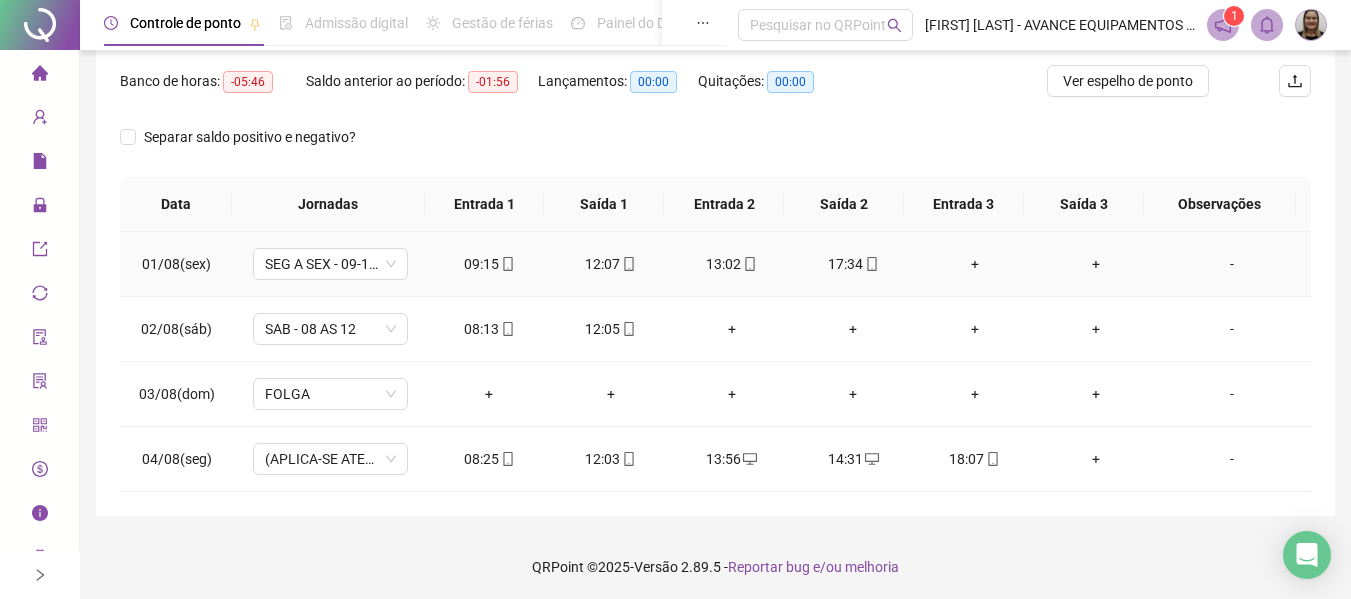scroll, scrollTop: 256, scrollLeft: 0, axis: vertical 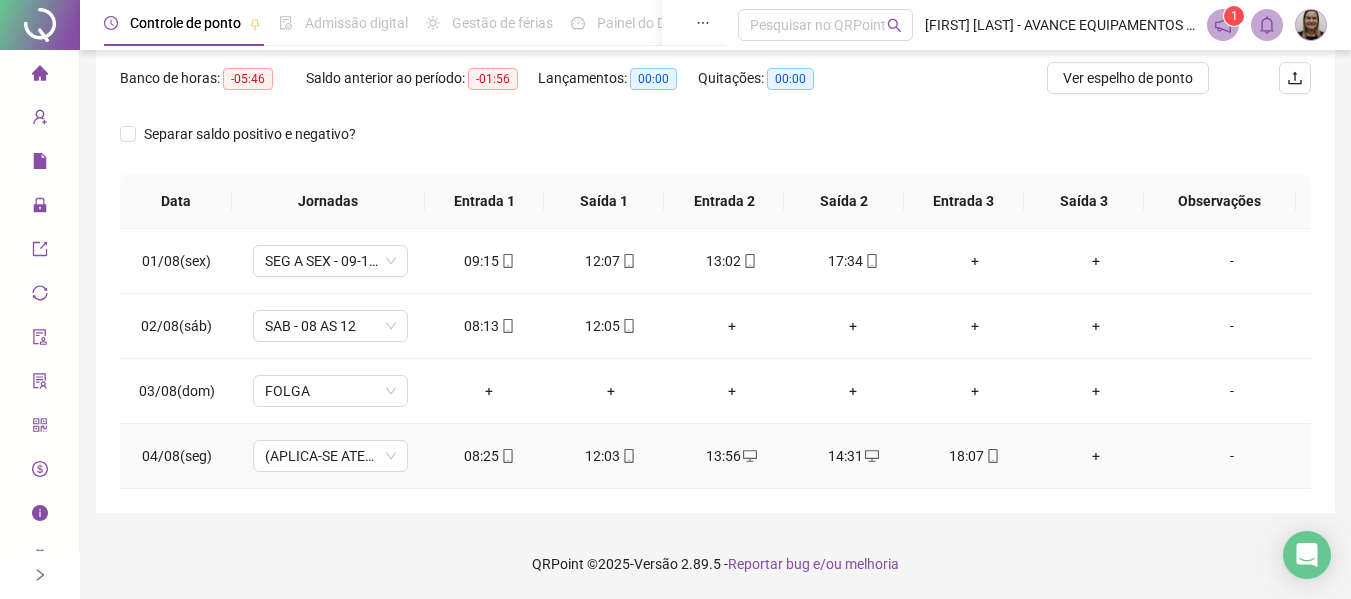 click on "12:03" at bounding box center (610, 456) 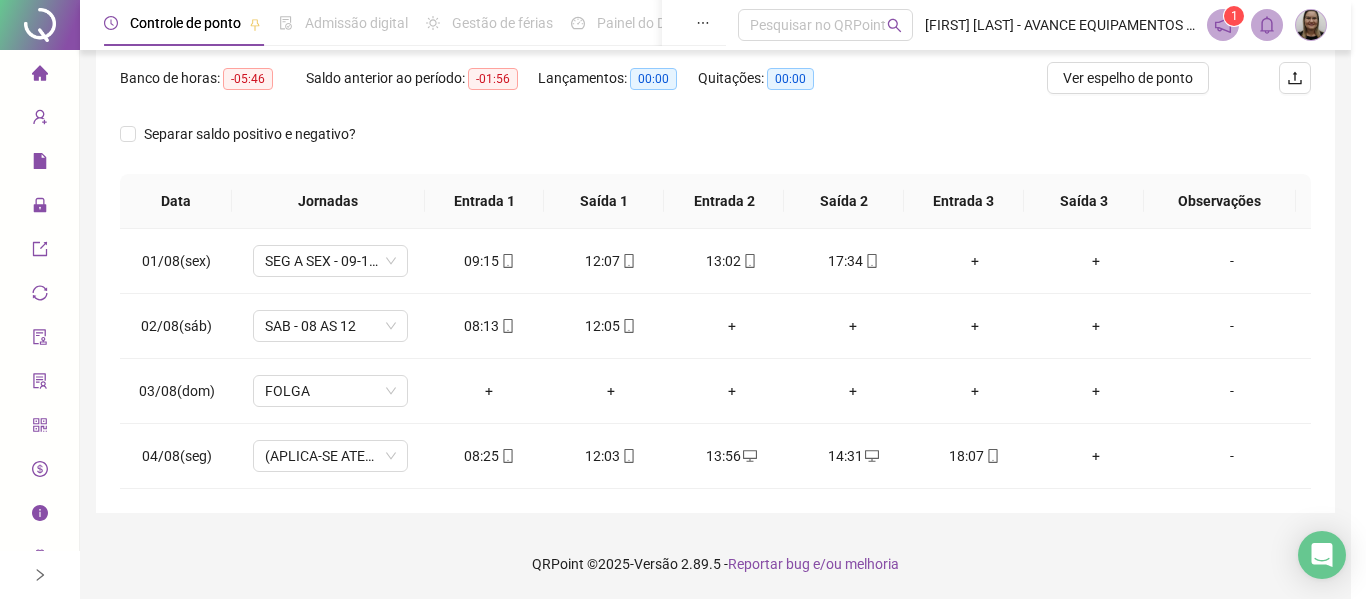 type on "**********" 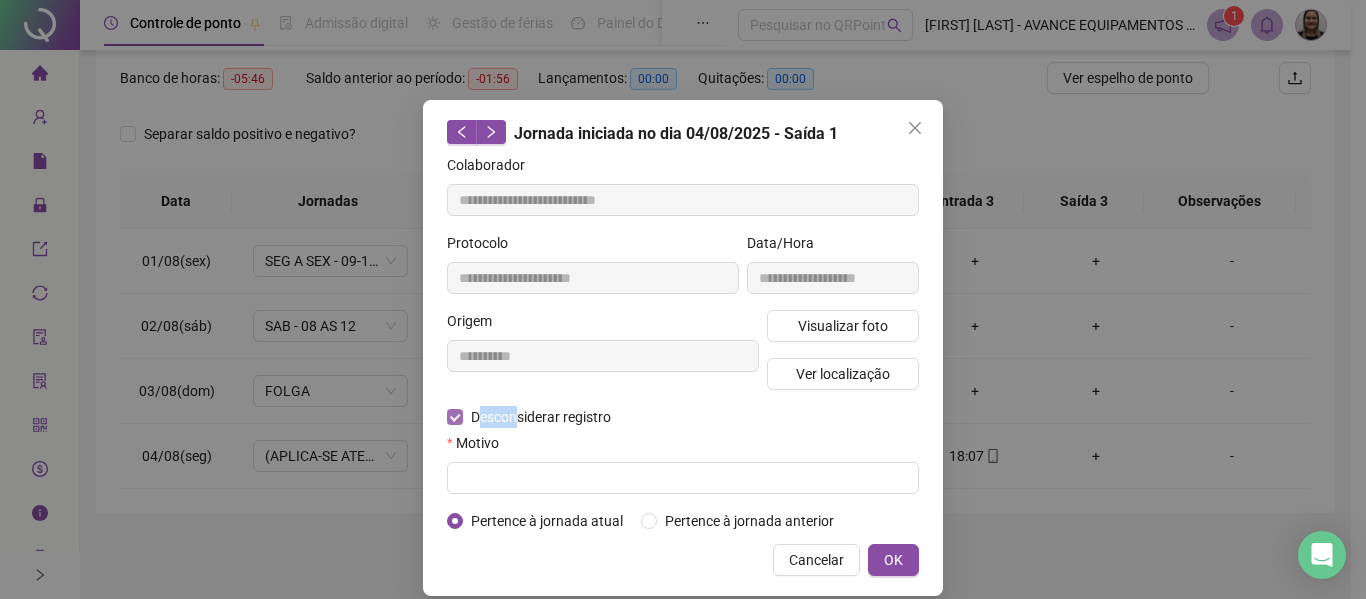 drag, startPoint x: 474, startPoint y: 417, endPoint x: 500, endPoint y: 415, distance: 26.076809 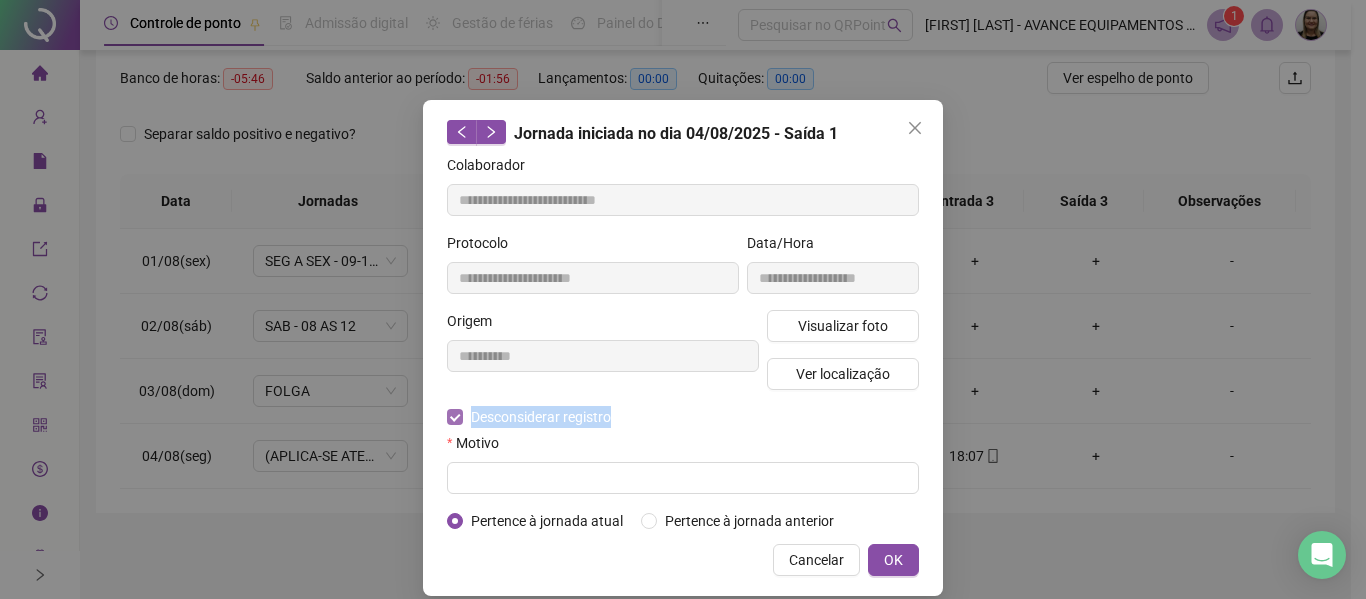 copy on "Desconsiderar registro" 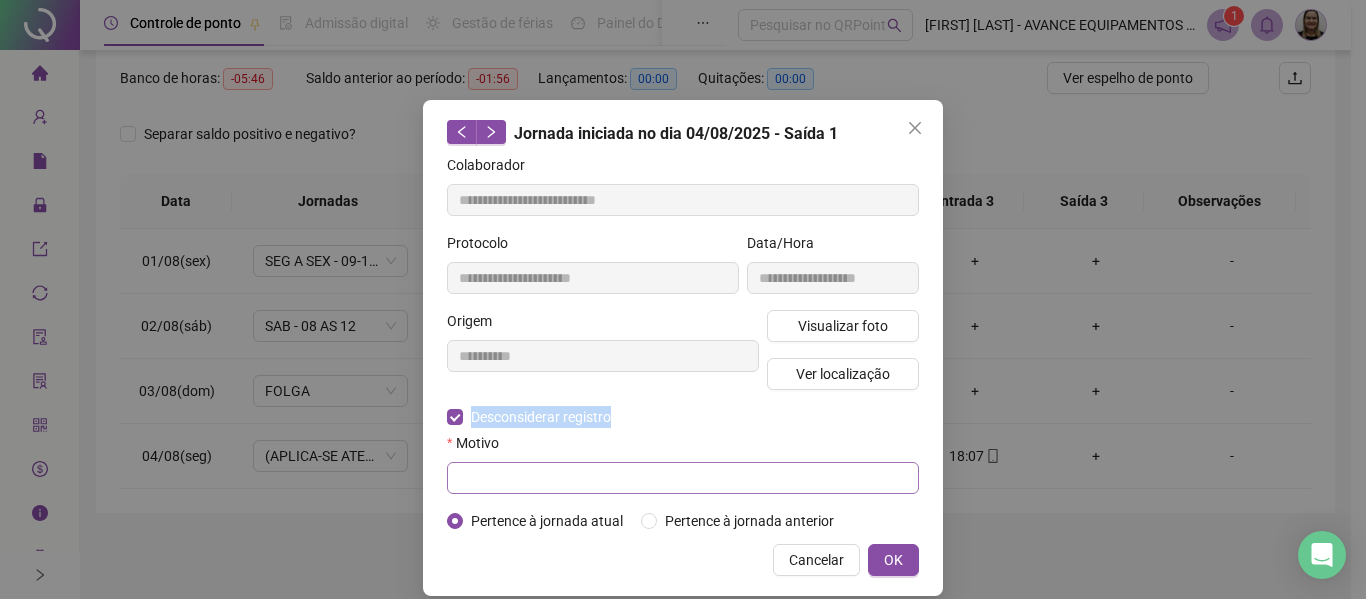 drag, startPoint x: 464, startPoint y: 414, endPoint x: 579, endPoint y: 468, distance: 127.04723 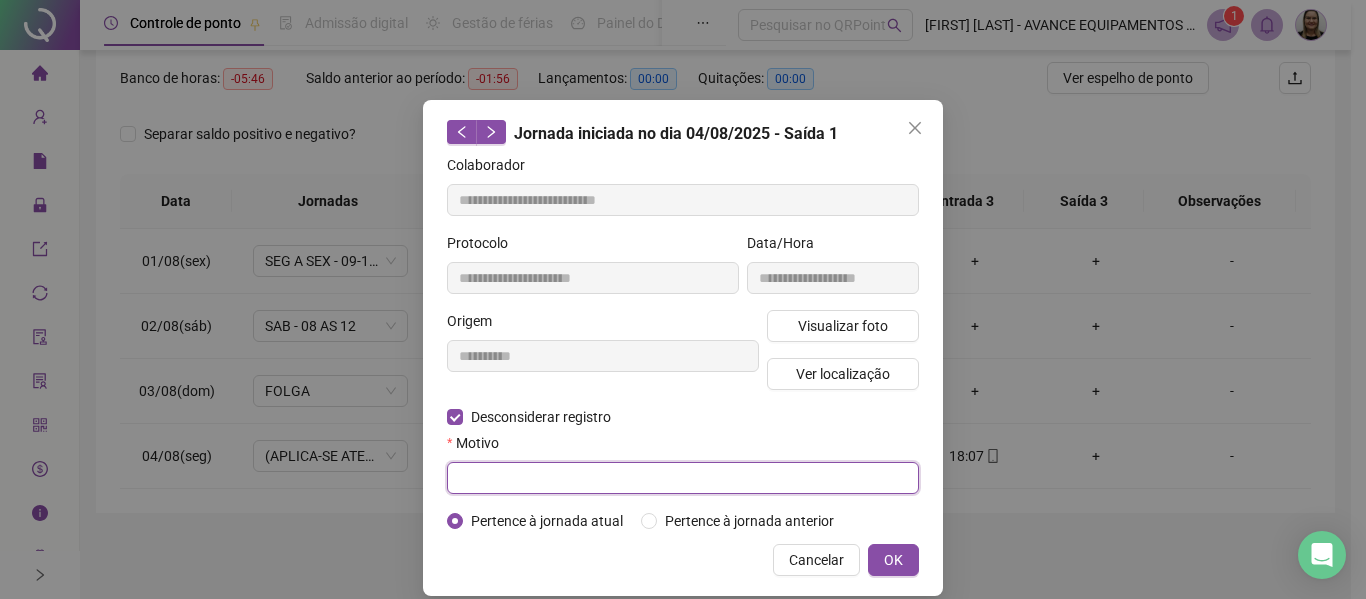 click at bounding box center (683, 478) 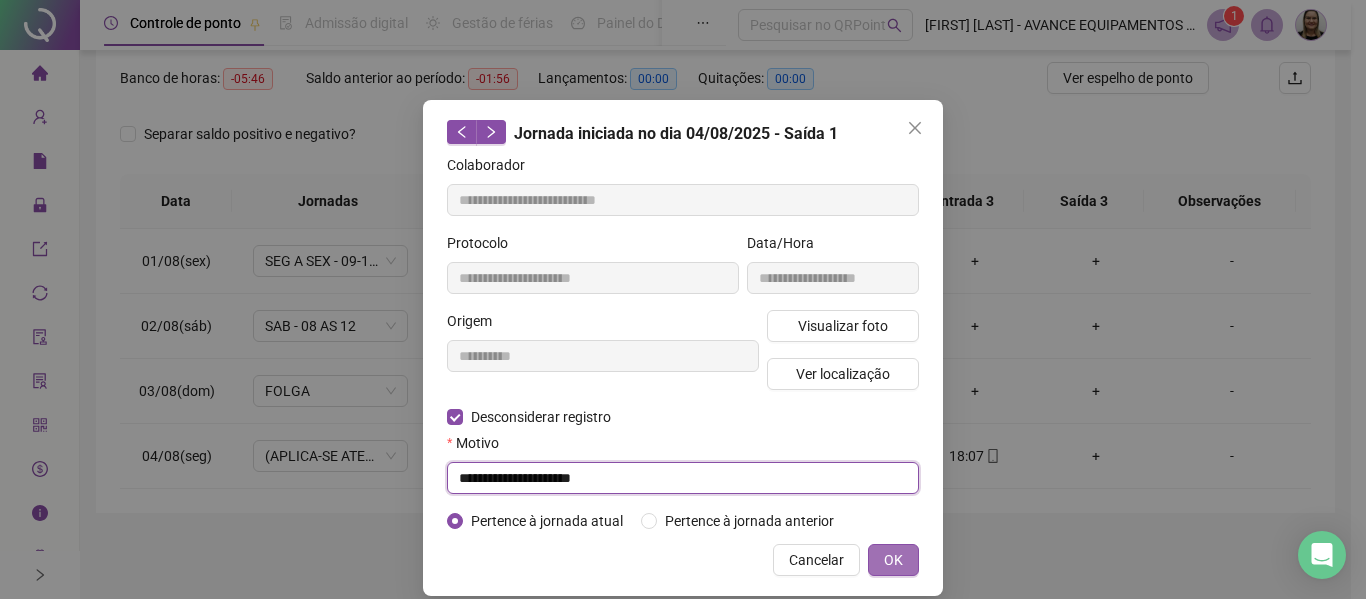 type on "**********" 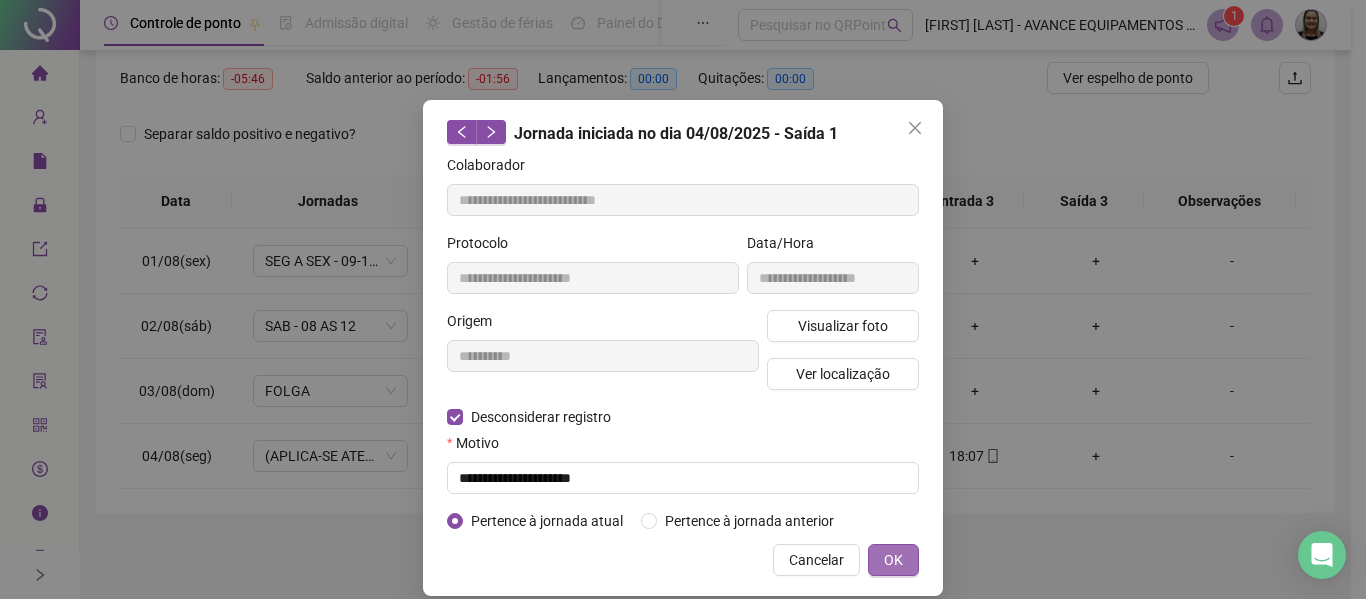 click on "OK" at bounding box center (893, 560) 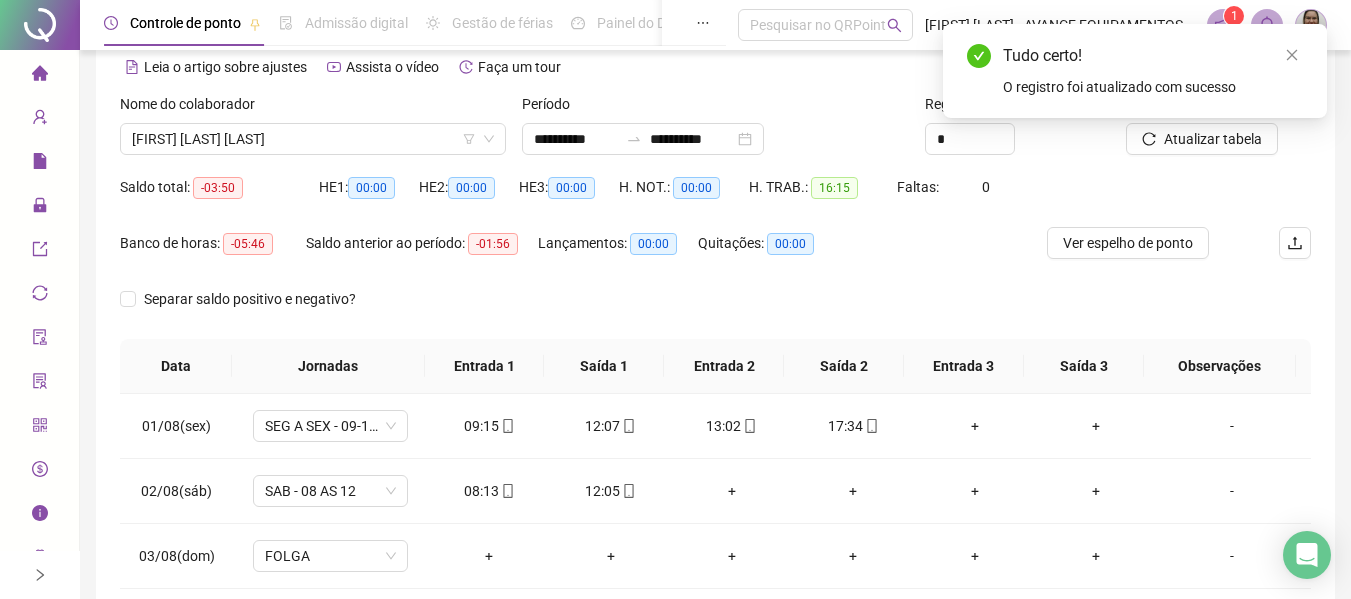 scroll, scrollTop: 0, scrollLeft: 0, axis: both 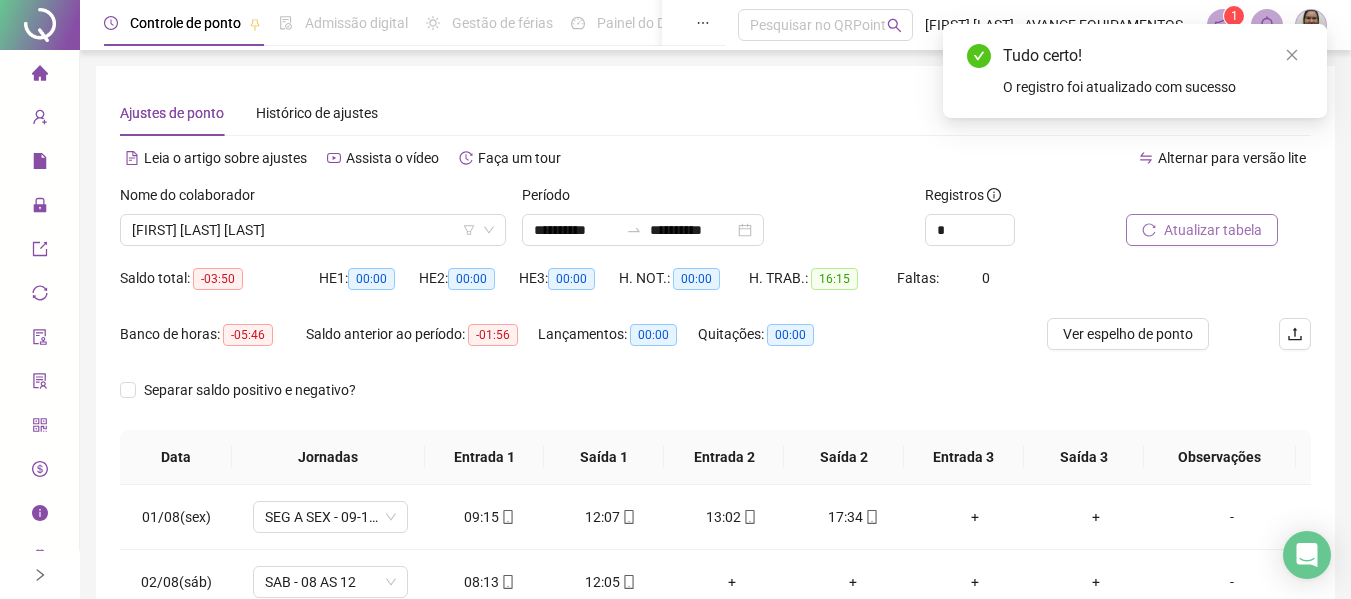 click on "Atualizar tabela" at bounding box center [1202, 230] 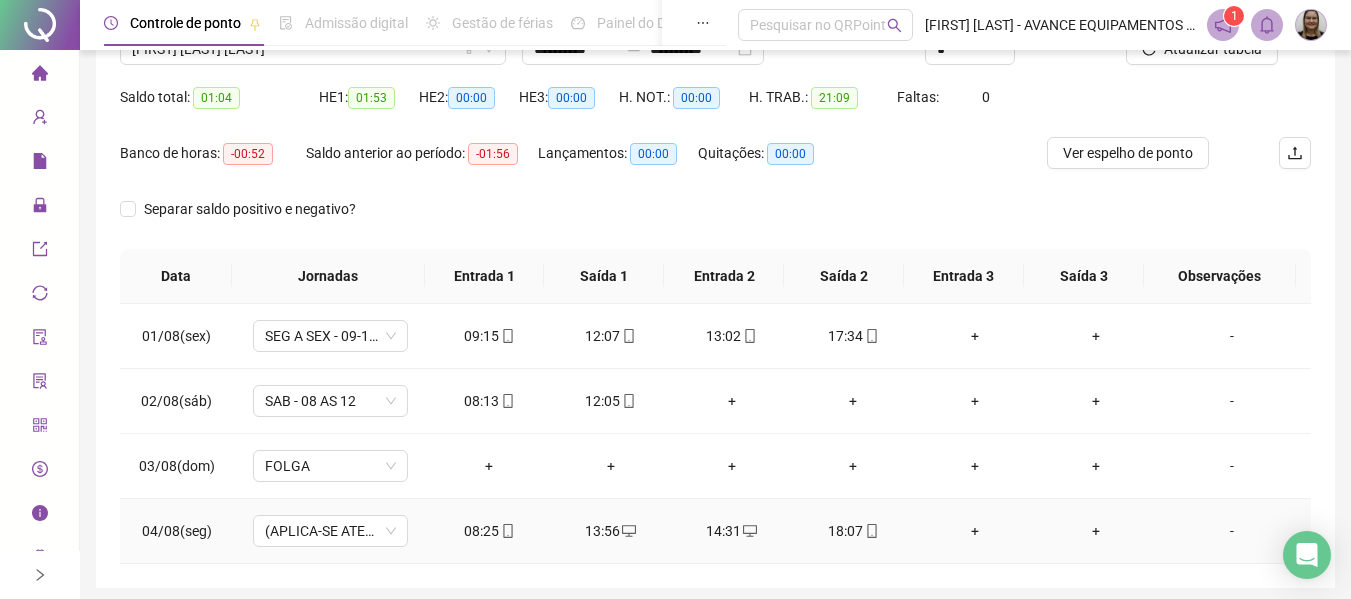 scroll, scrollTop: 256, scrollLeft: 0, axis: vertical 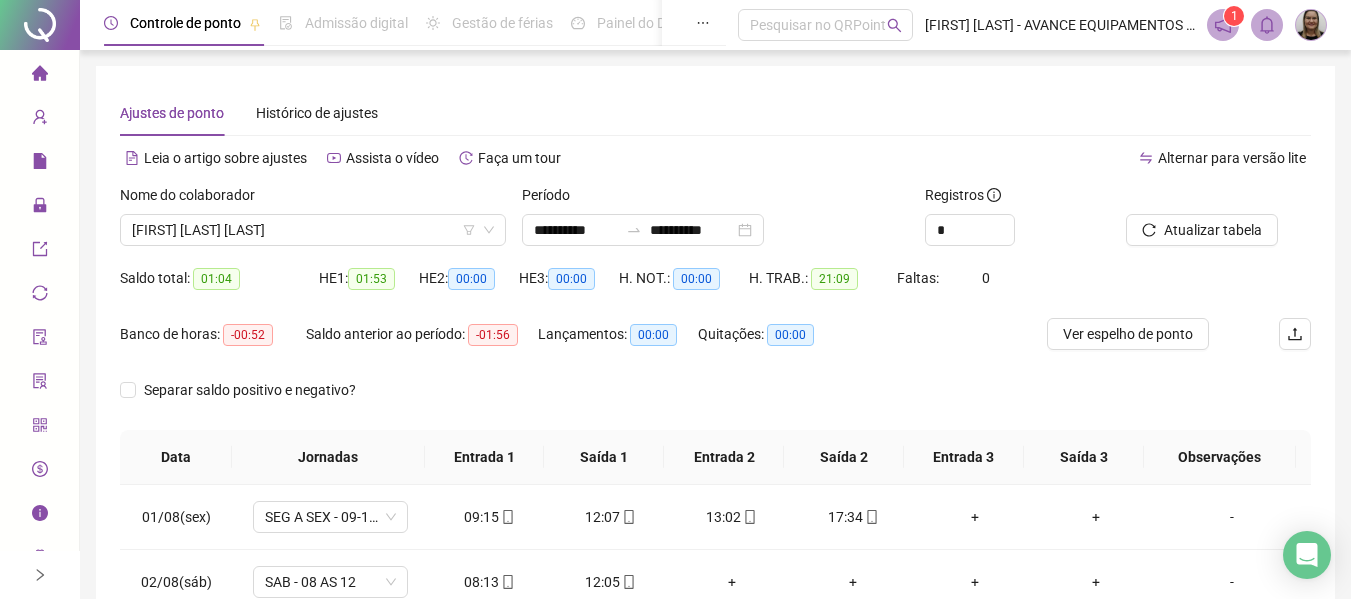 click on "Página inicial" at bounding box center [39, 74] 